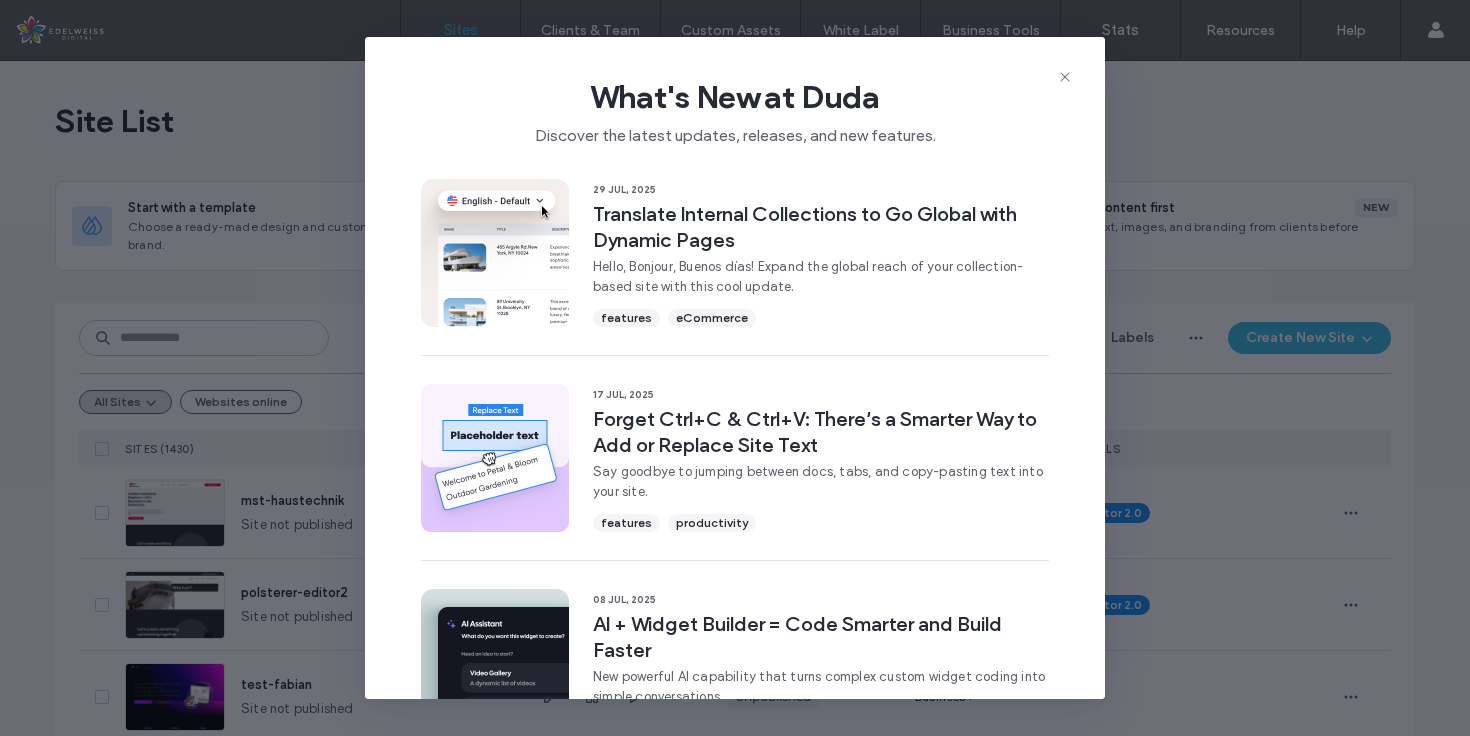 click 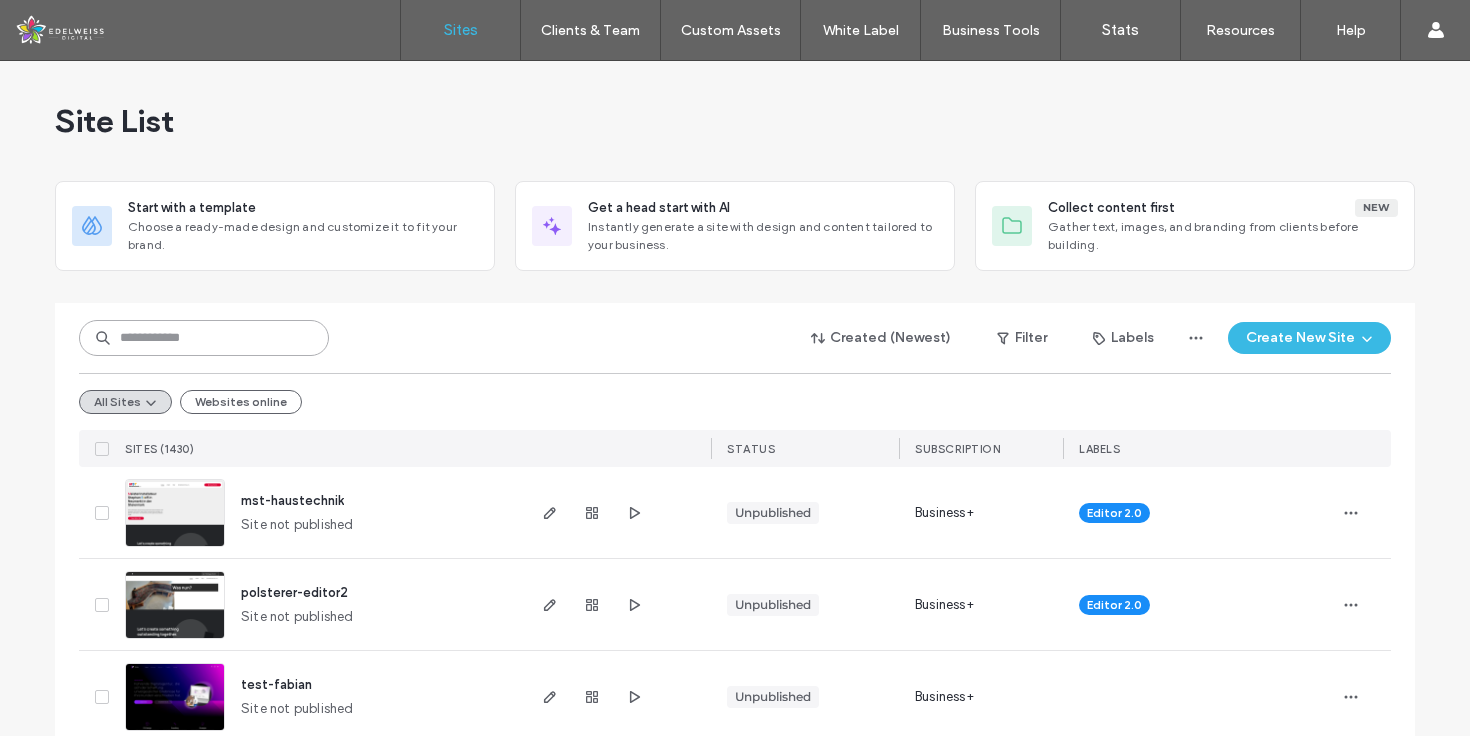 click at bounding box center (204, 338) 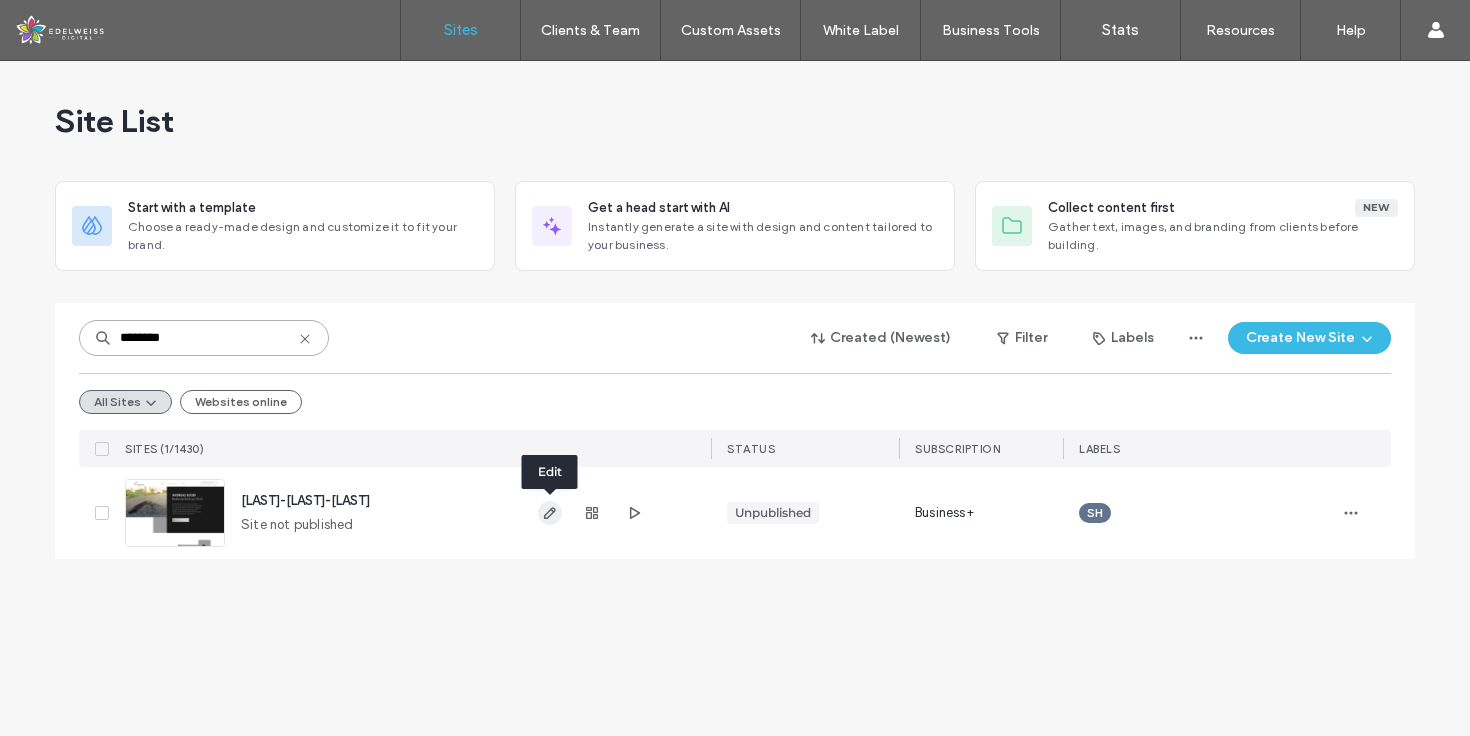 type on "********" 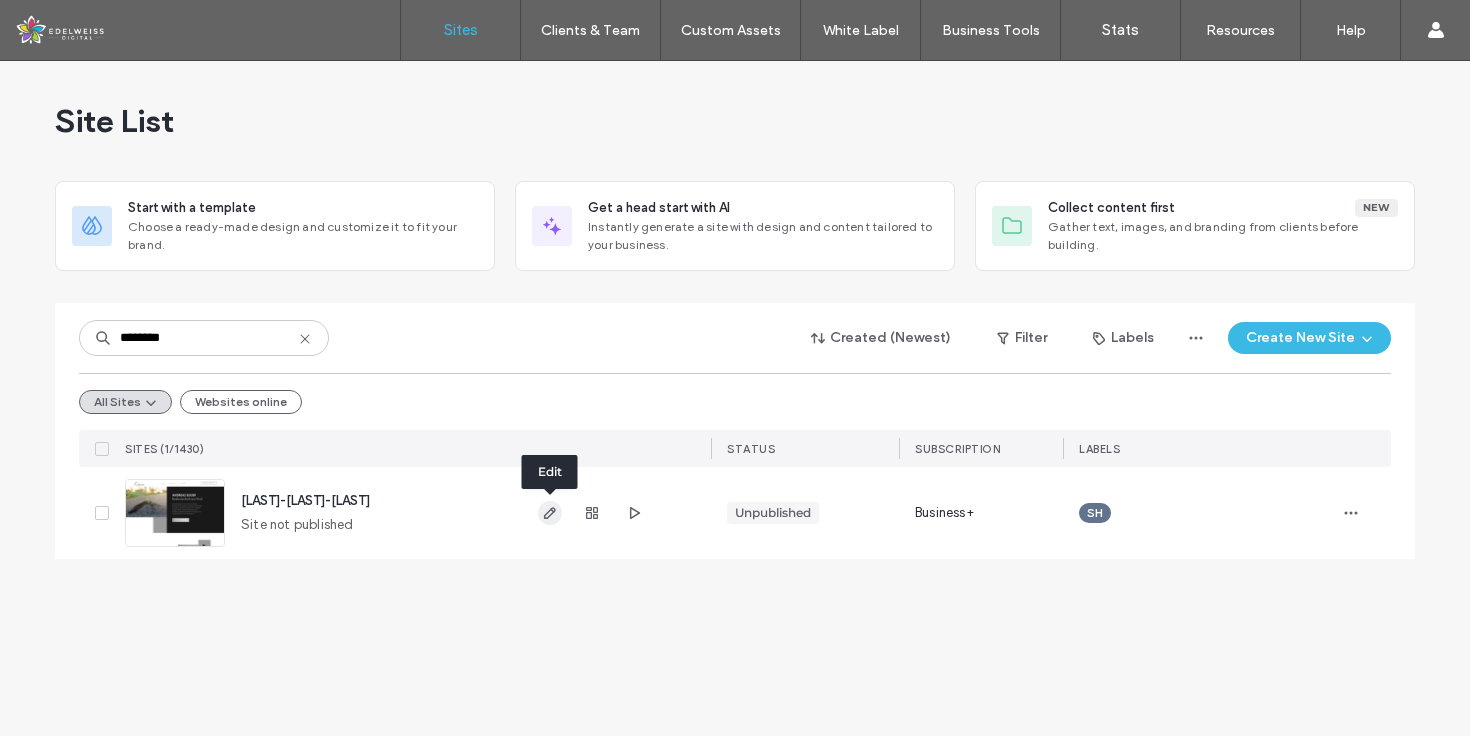 click 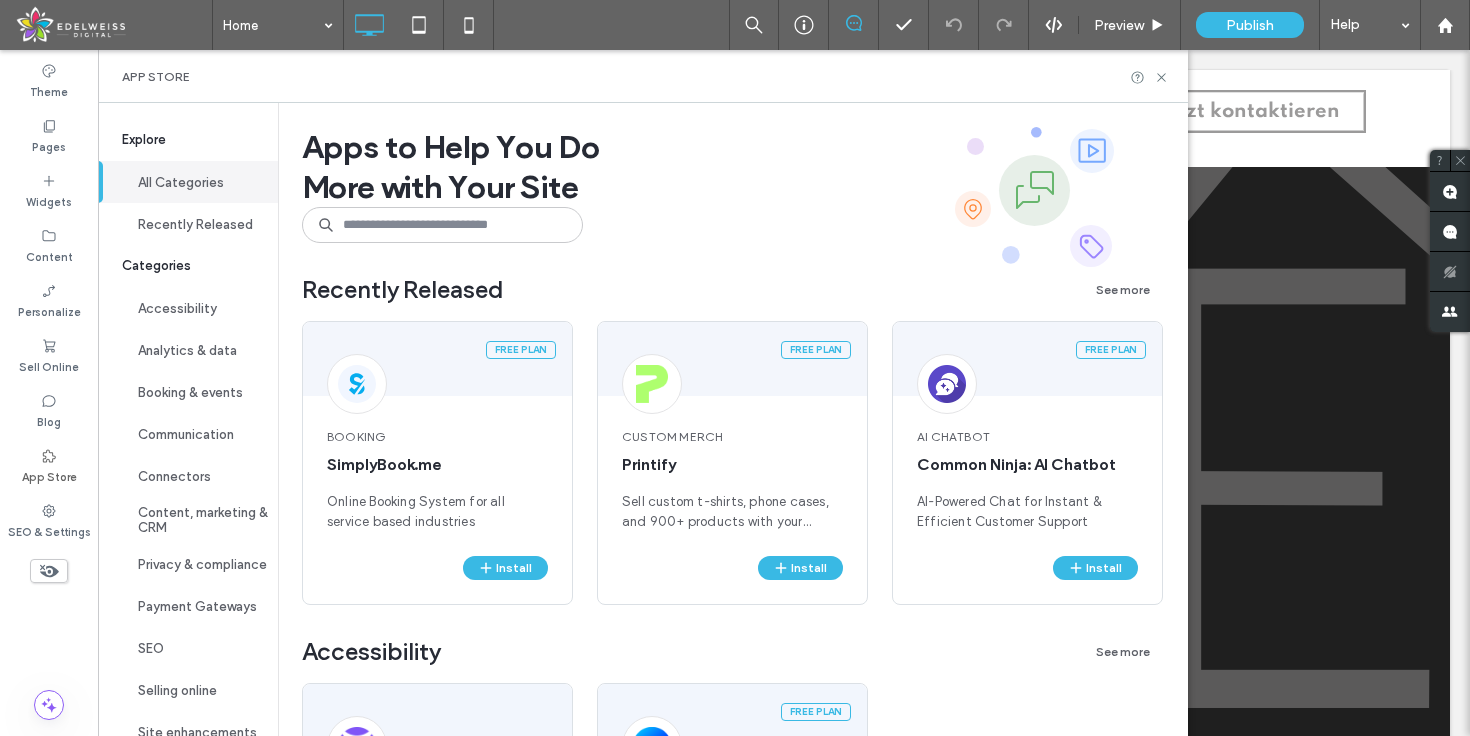 scroll, scrollTop: 0, scrollLeft: 0, axis: both 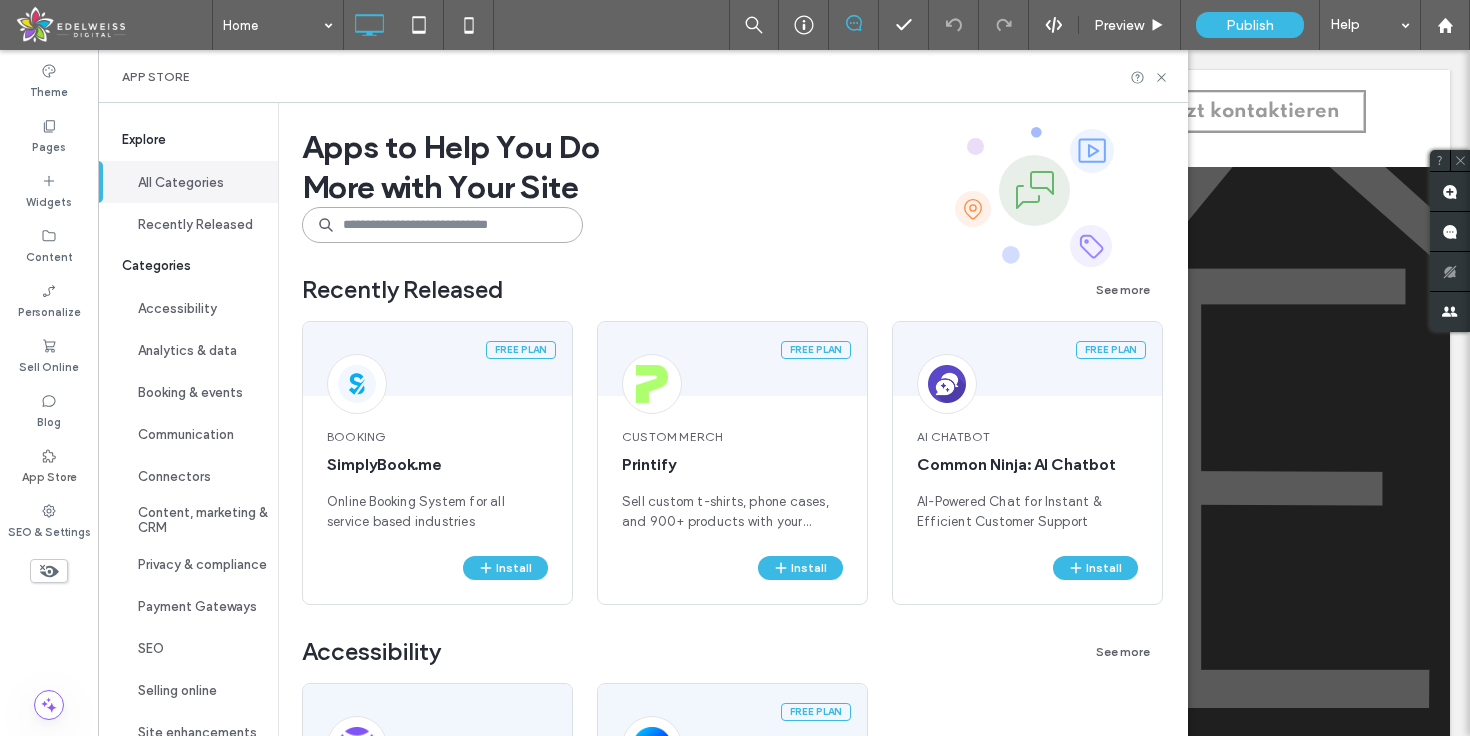 click at bounding box center [442, 225] 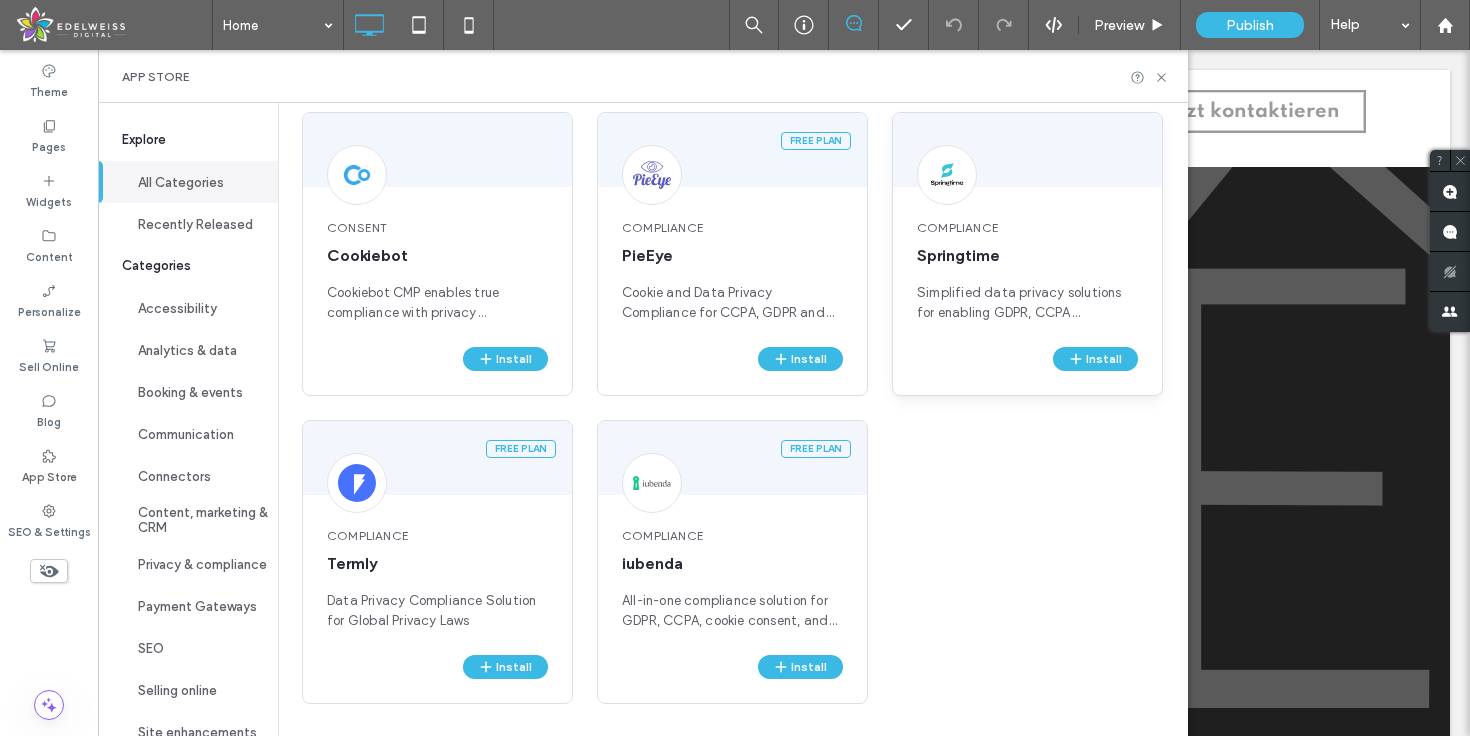 scroll, scrollTop: 0, scrollLeft: 0, axis: both 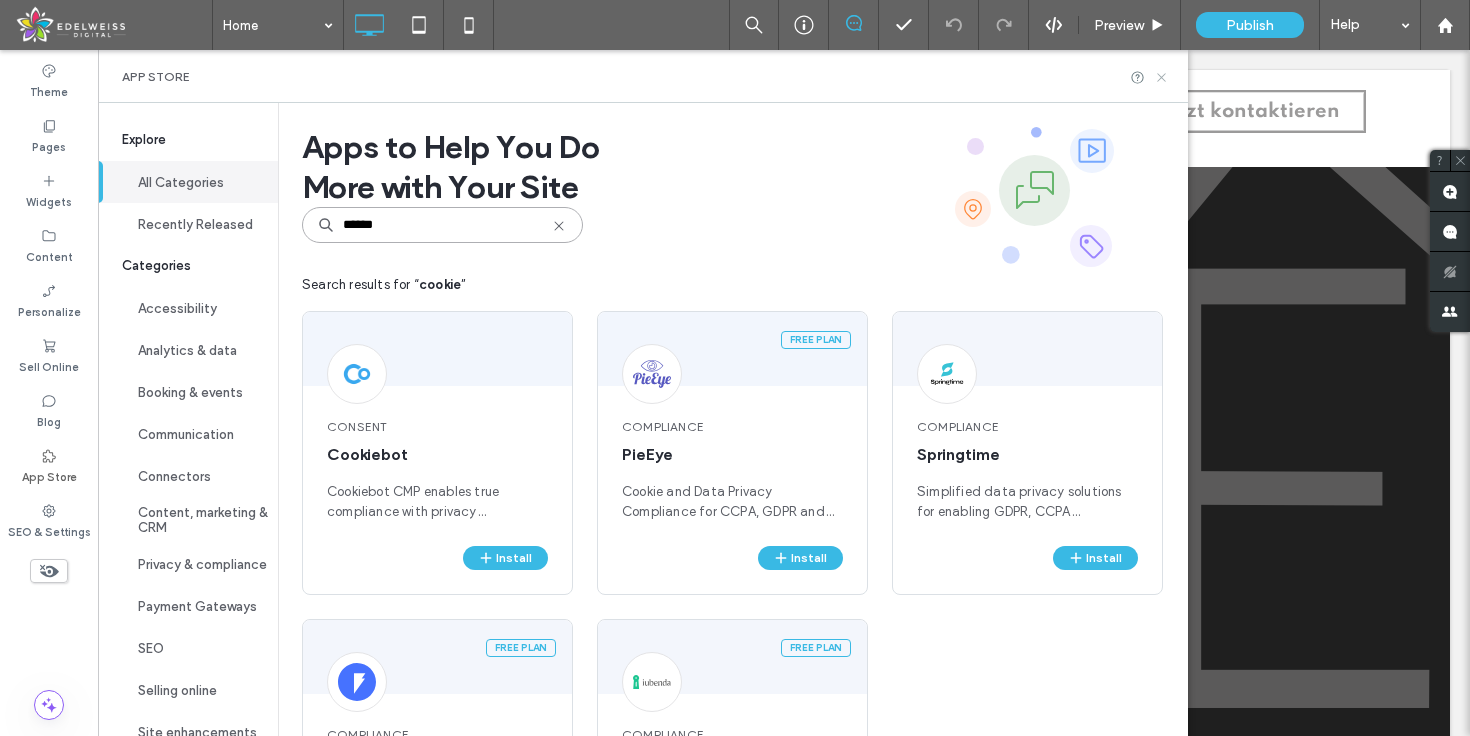 type on "******" 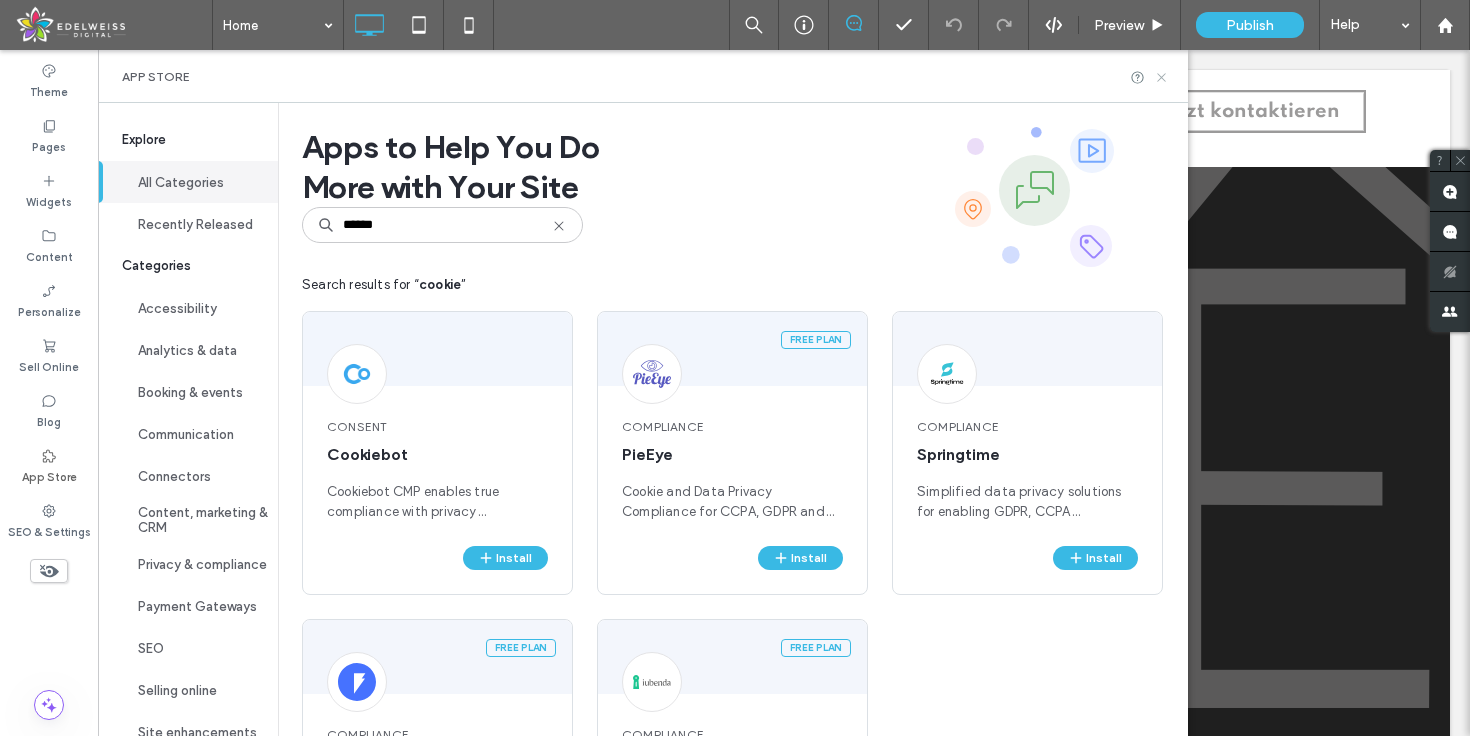 click 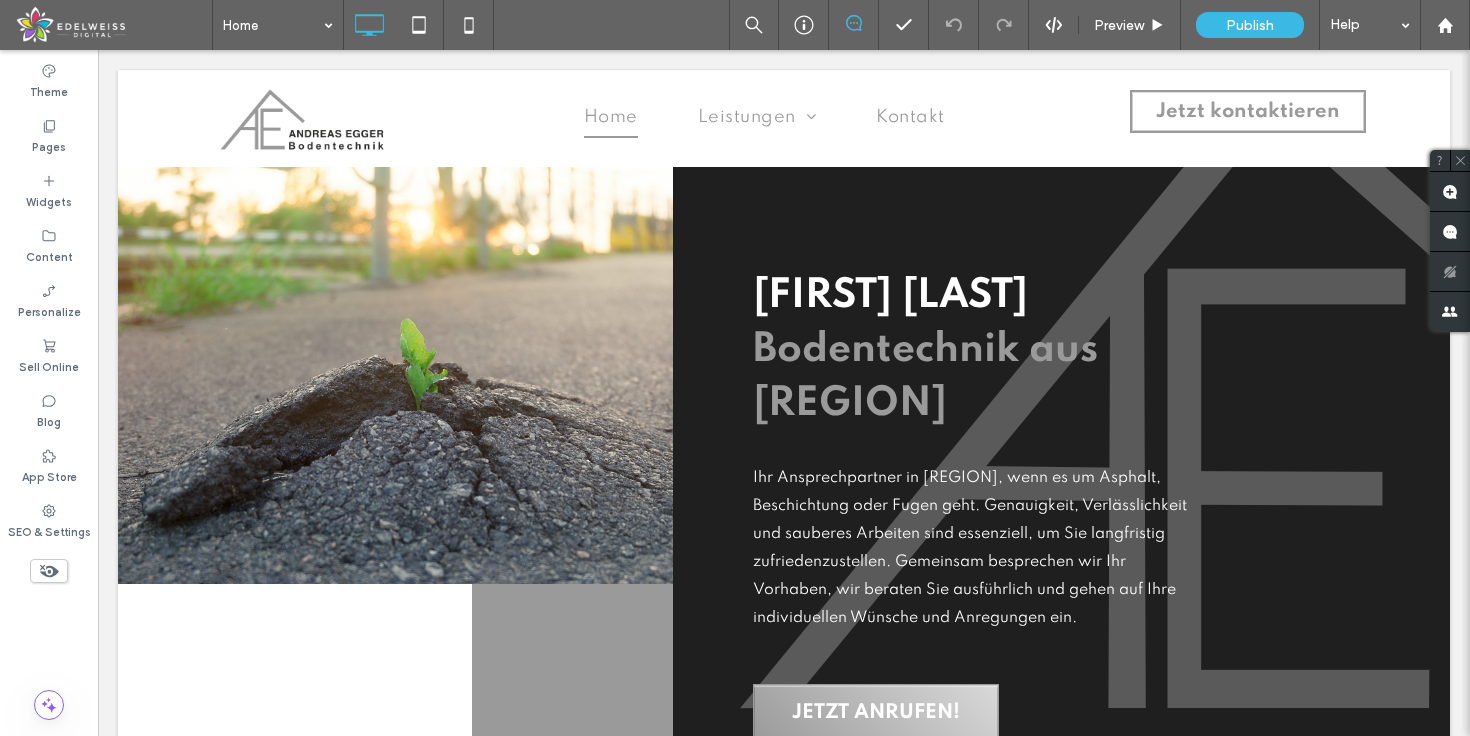 click at bounding box center (113, 25) 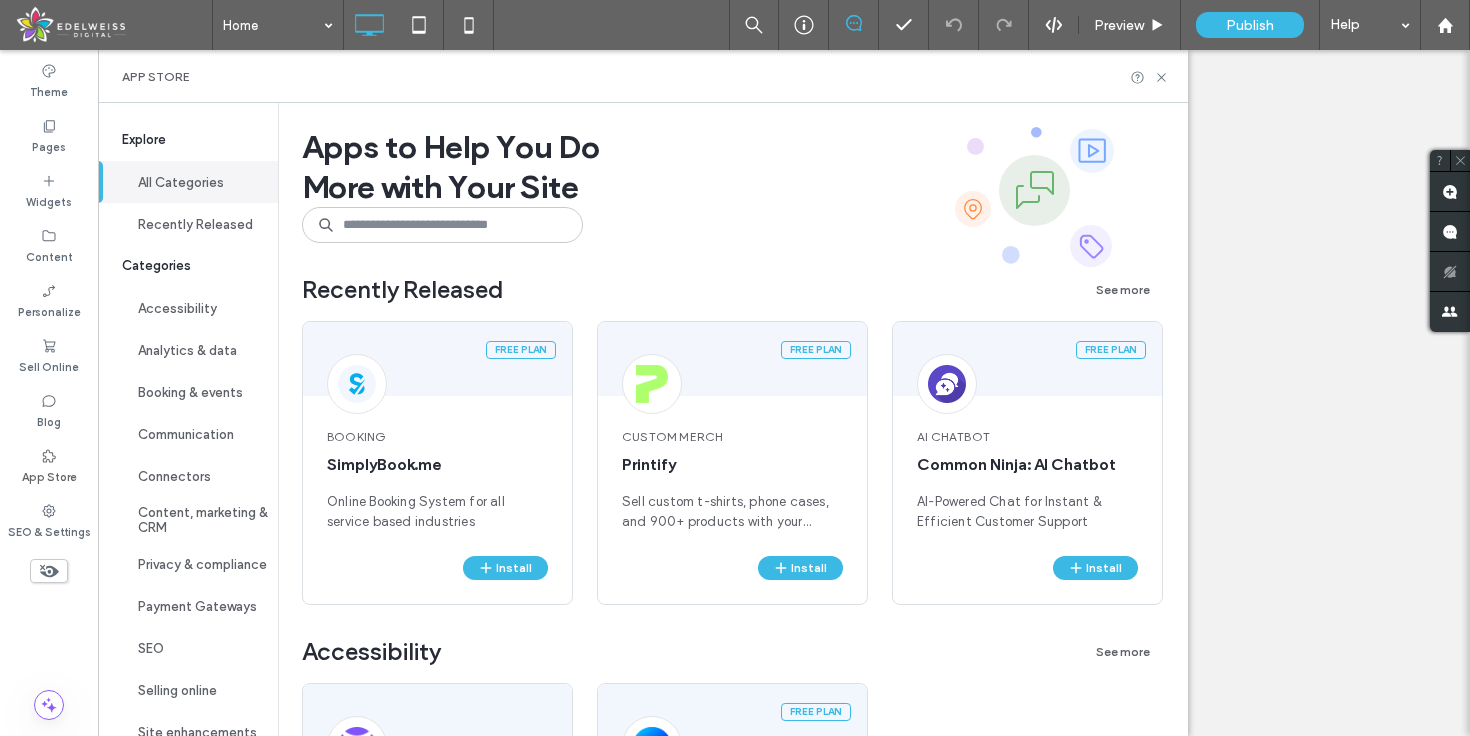 click at bounding box center [442, 225] 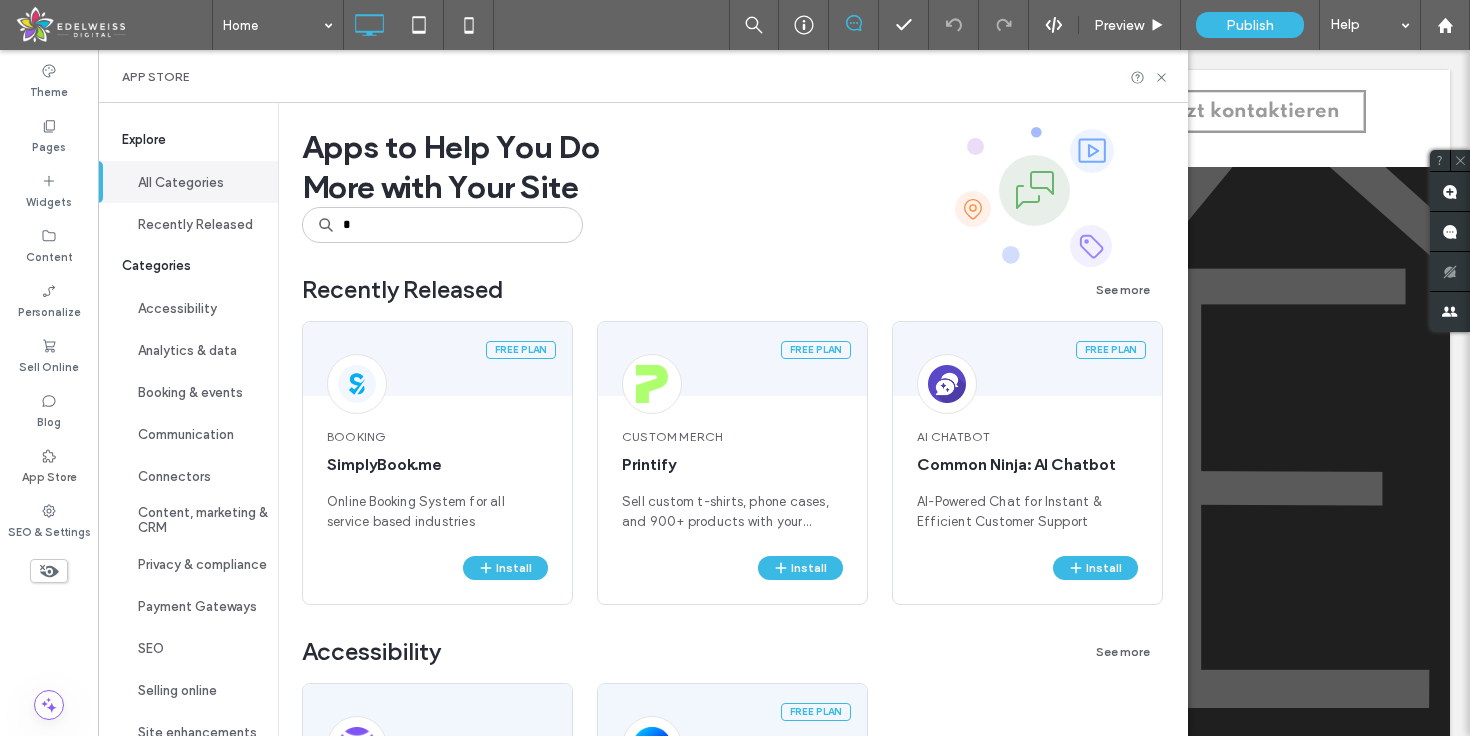 scroll, scrollTop: 0, scrollLeft: 0, axis: both 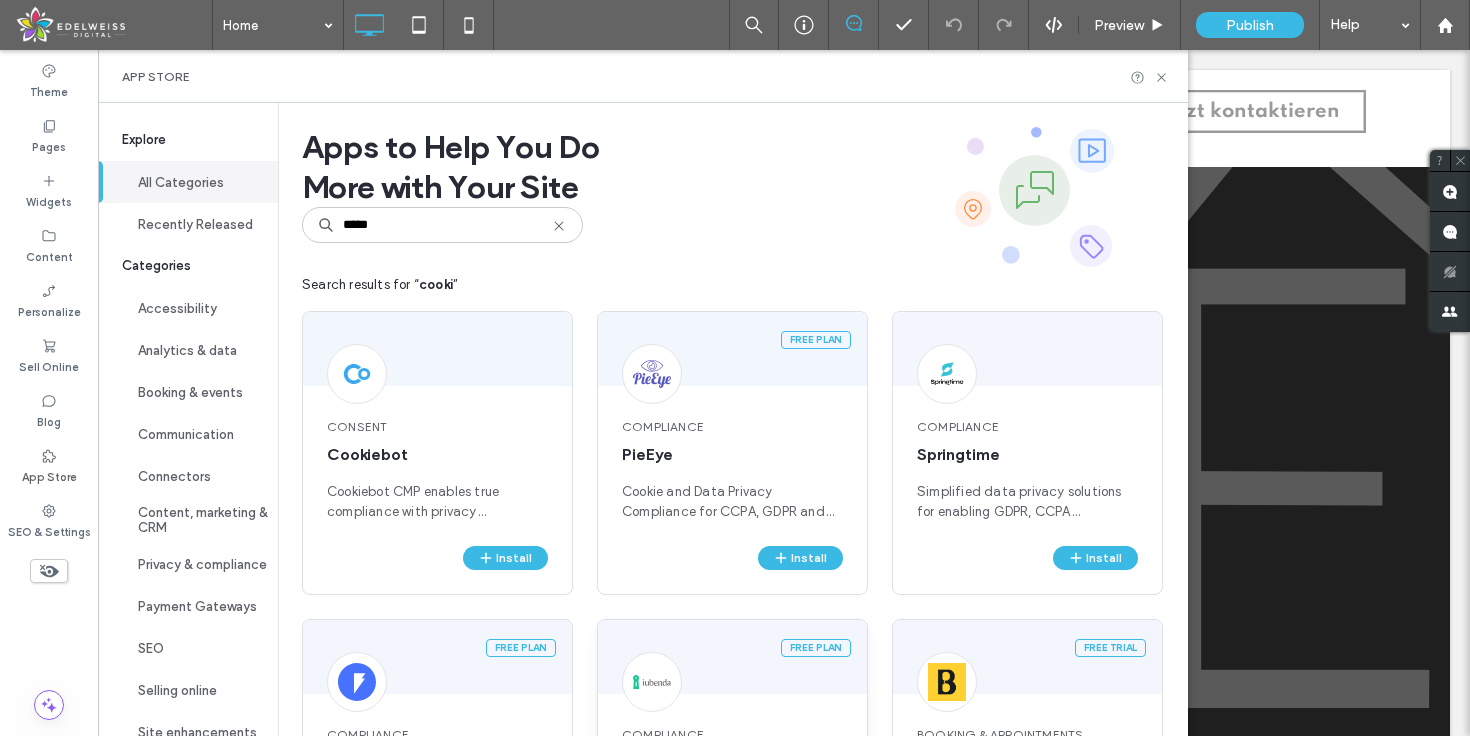 type on "*****" 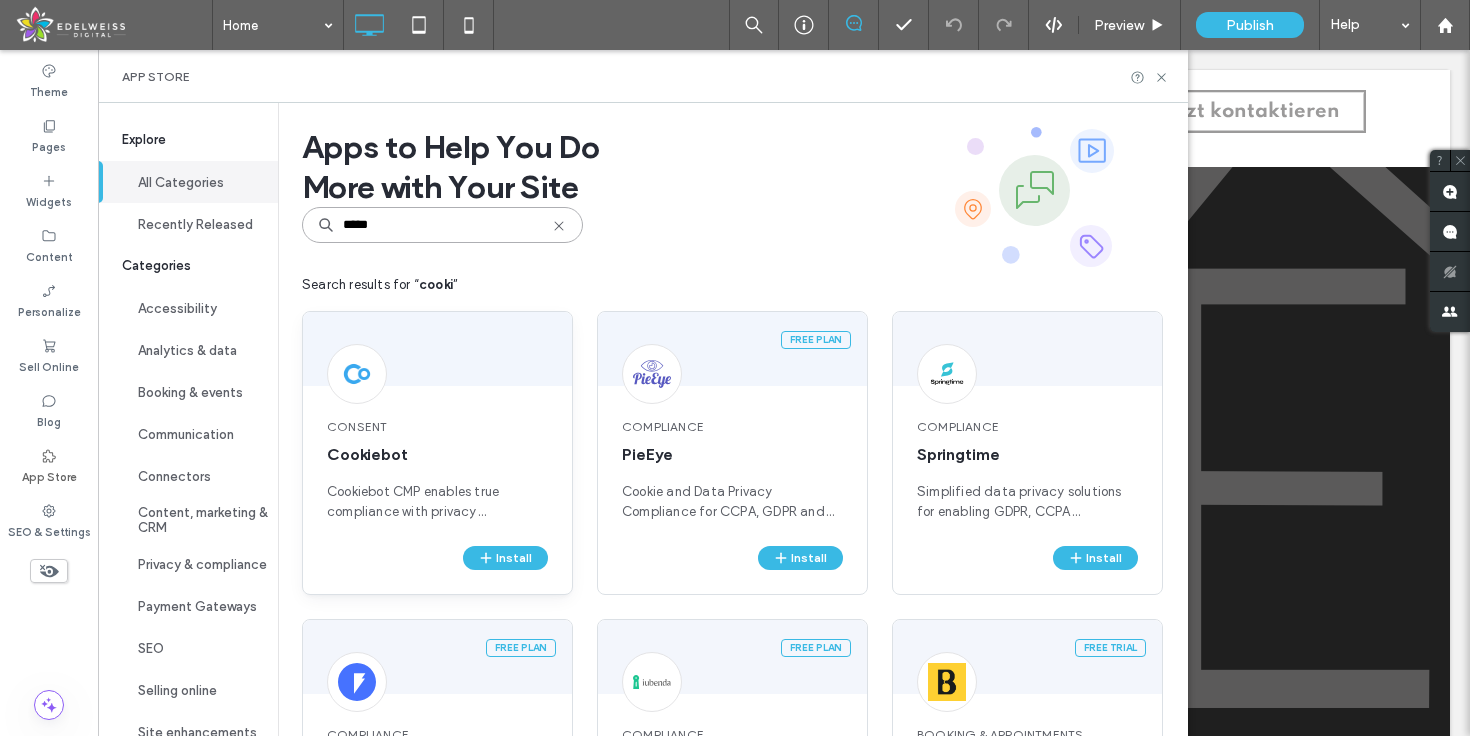 scroll, scrollTop: 26, scrollLeft: 0, axis: vertical 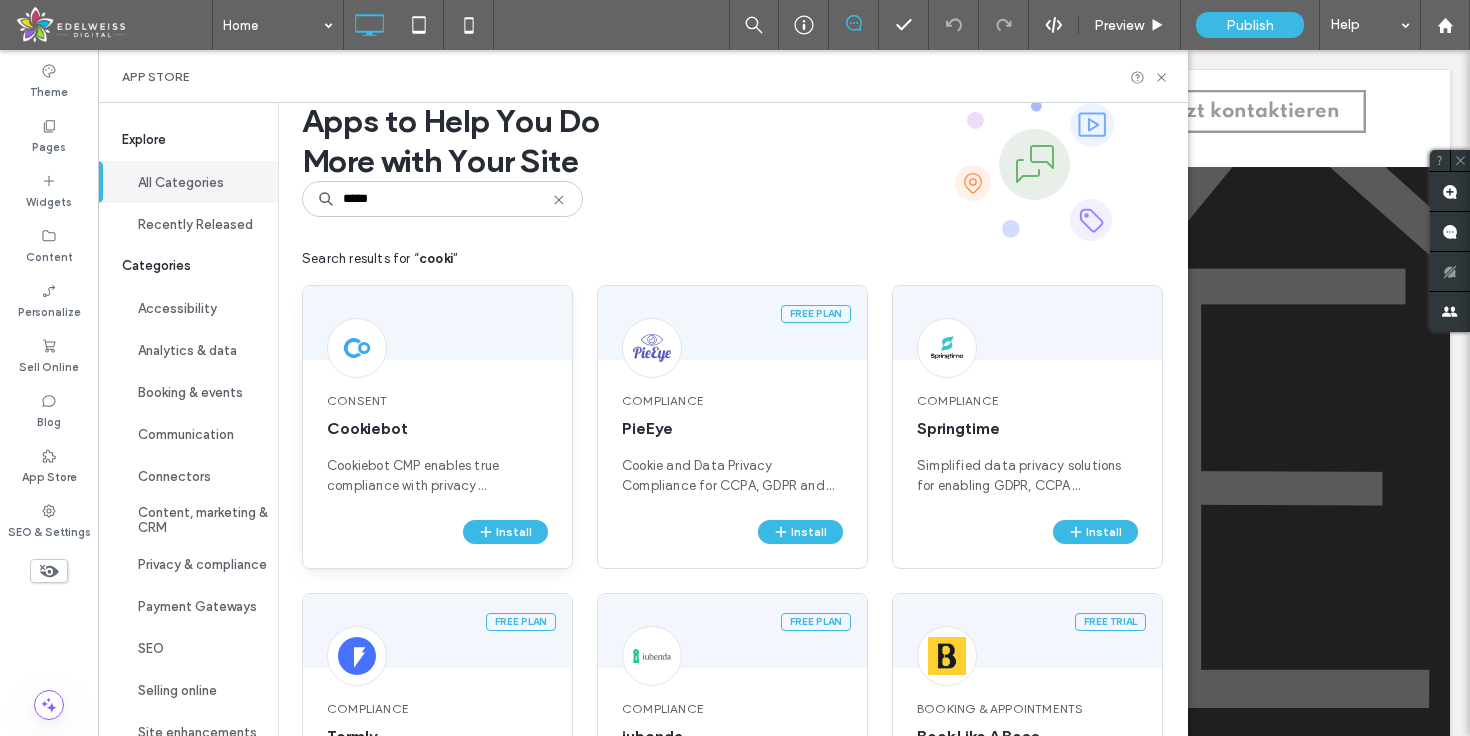 click on "Cookiebot" at bounding box center [437, 429] 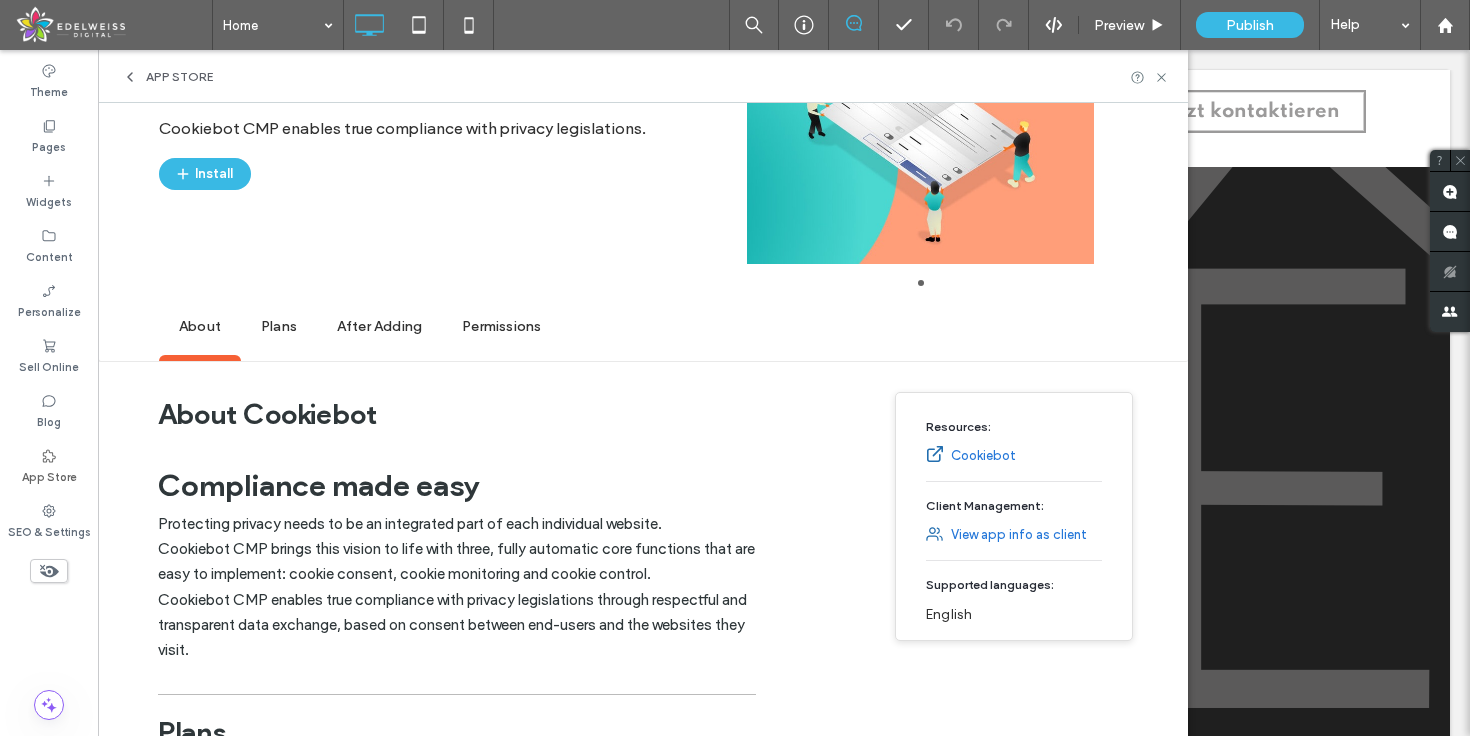 scroll, scrollTop: 0, scrollLeft: 0, axis: both 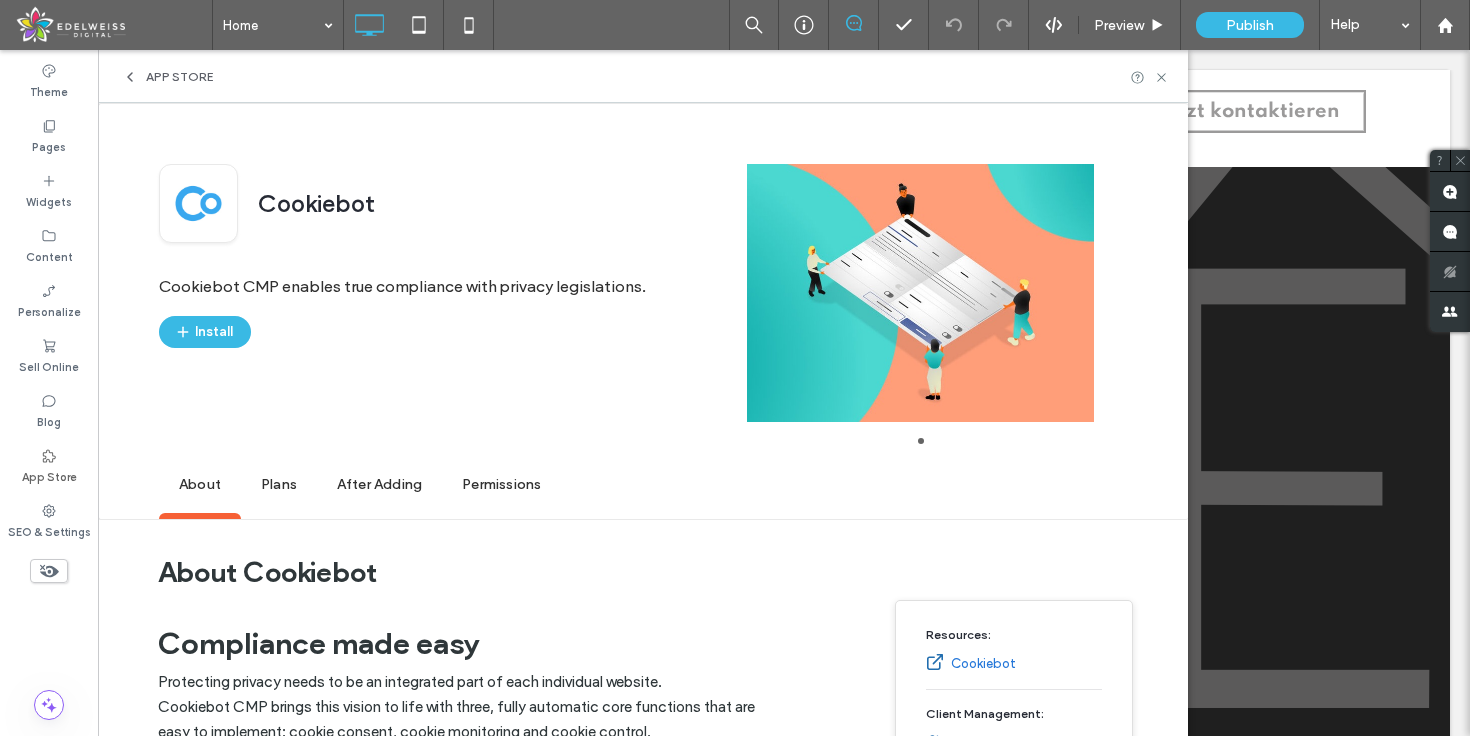 click on "Plans" at bounding box center [279, 485] 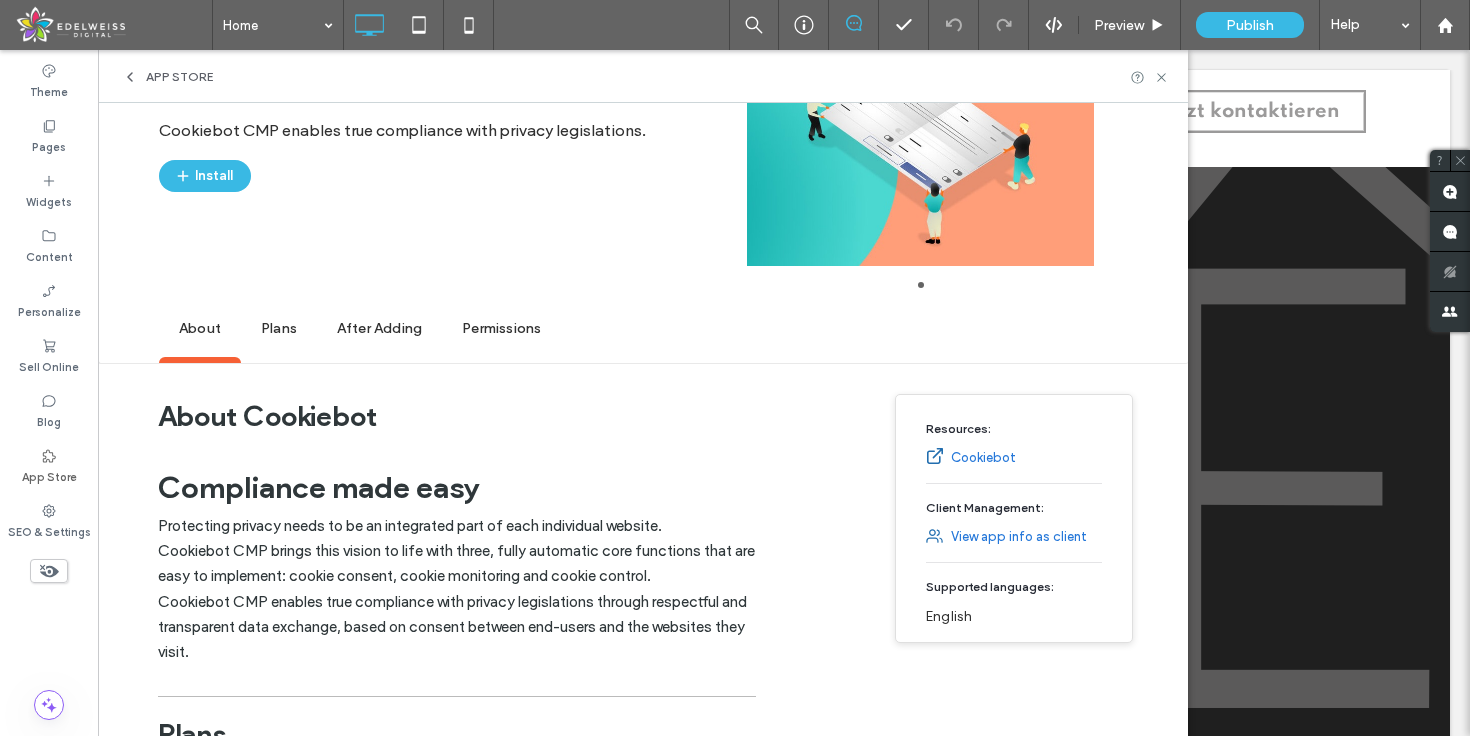 scroll, scrollTop: 0, scrollLeft: 0, axis: both 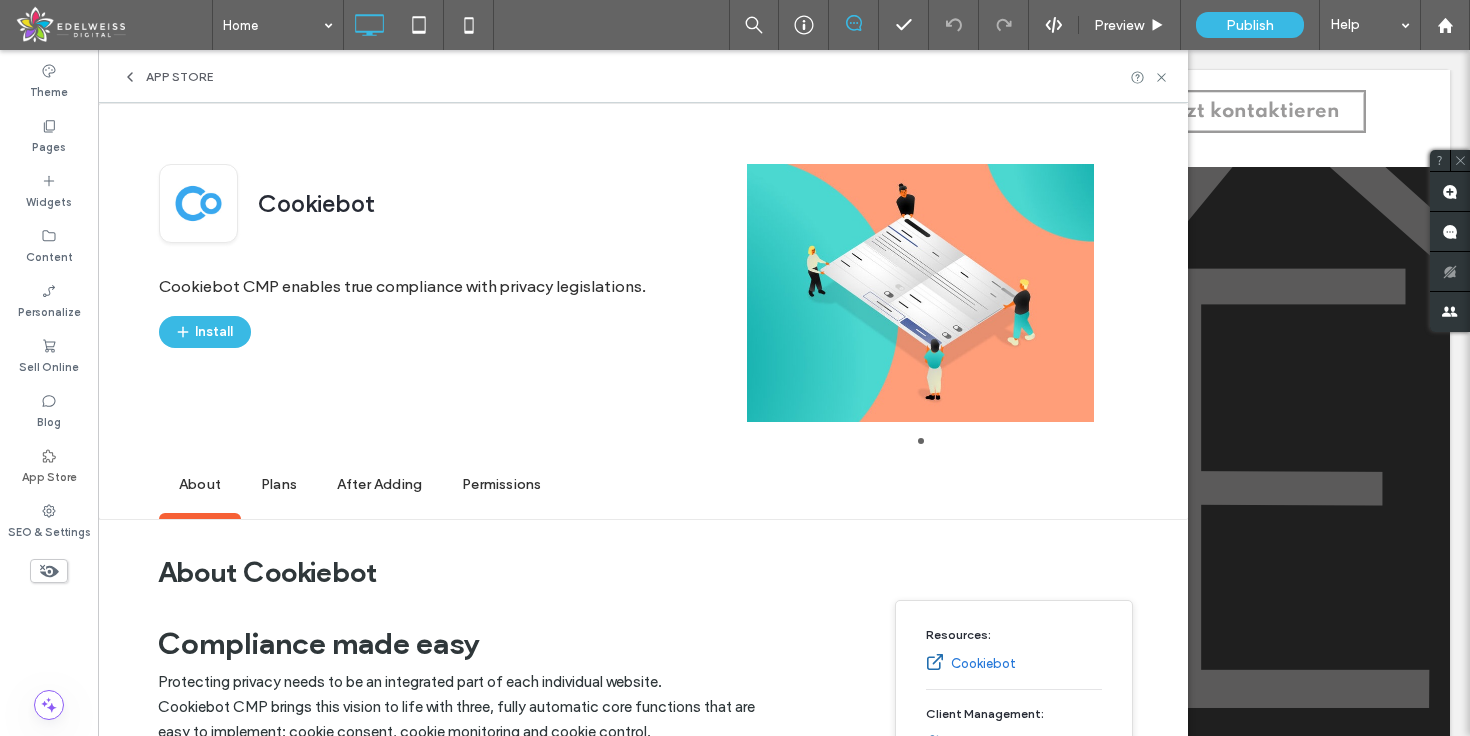 click at bounding box center [113, 25] 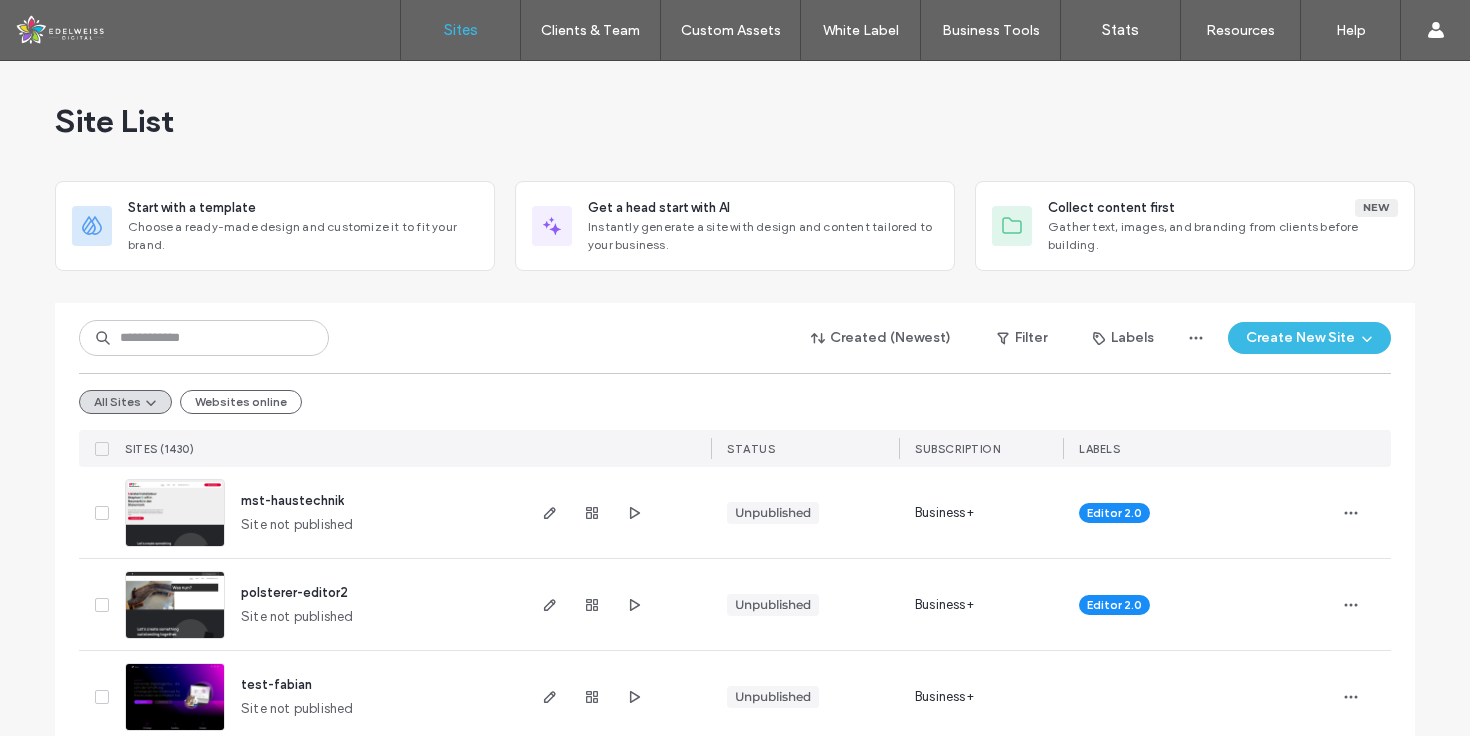 scroll, scrollTop: 0, scrollLeft: 0, axis: both 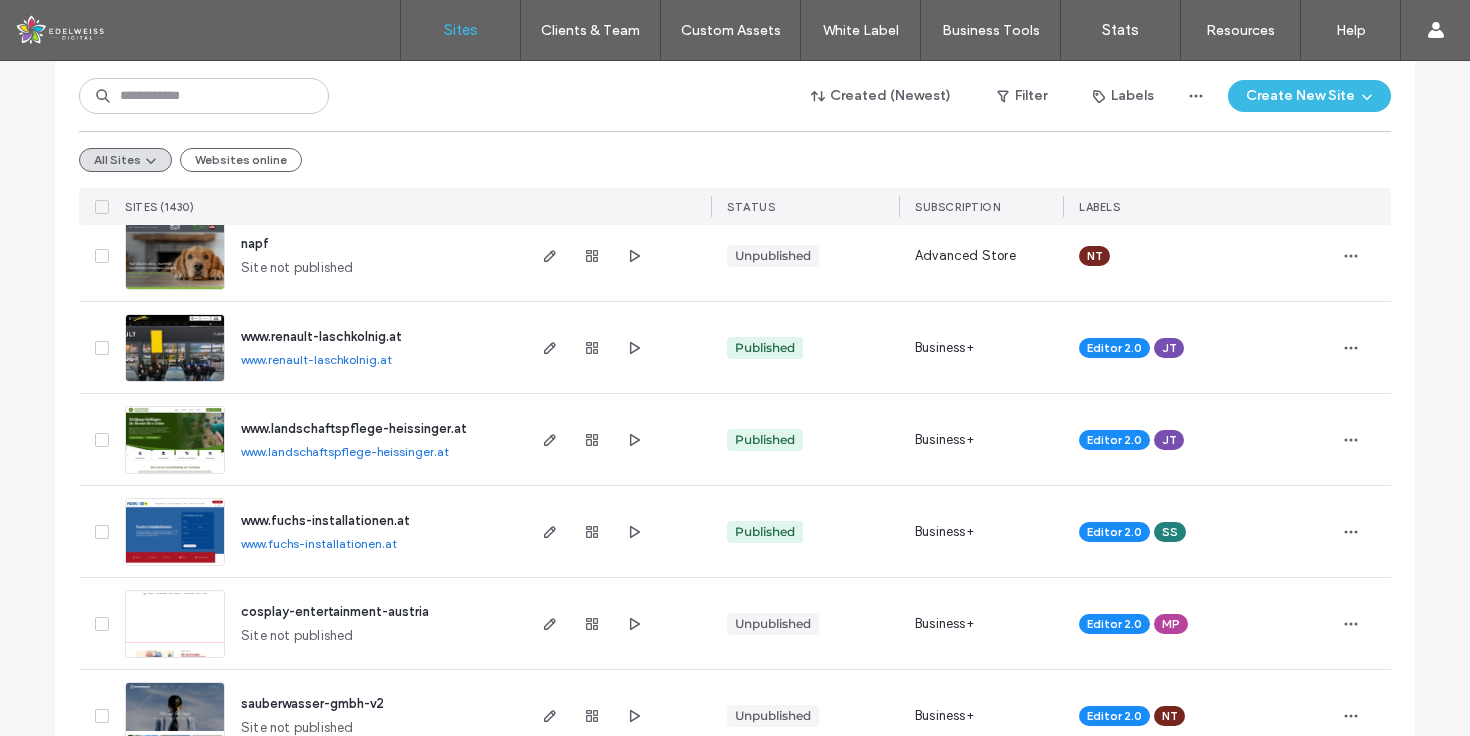 click on "www.landschaftspflege-heissinger.at" at bounding box center (354, 428) 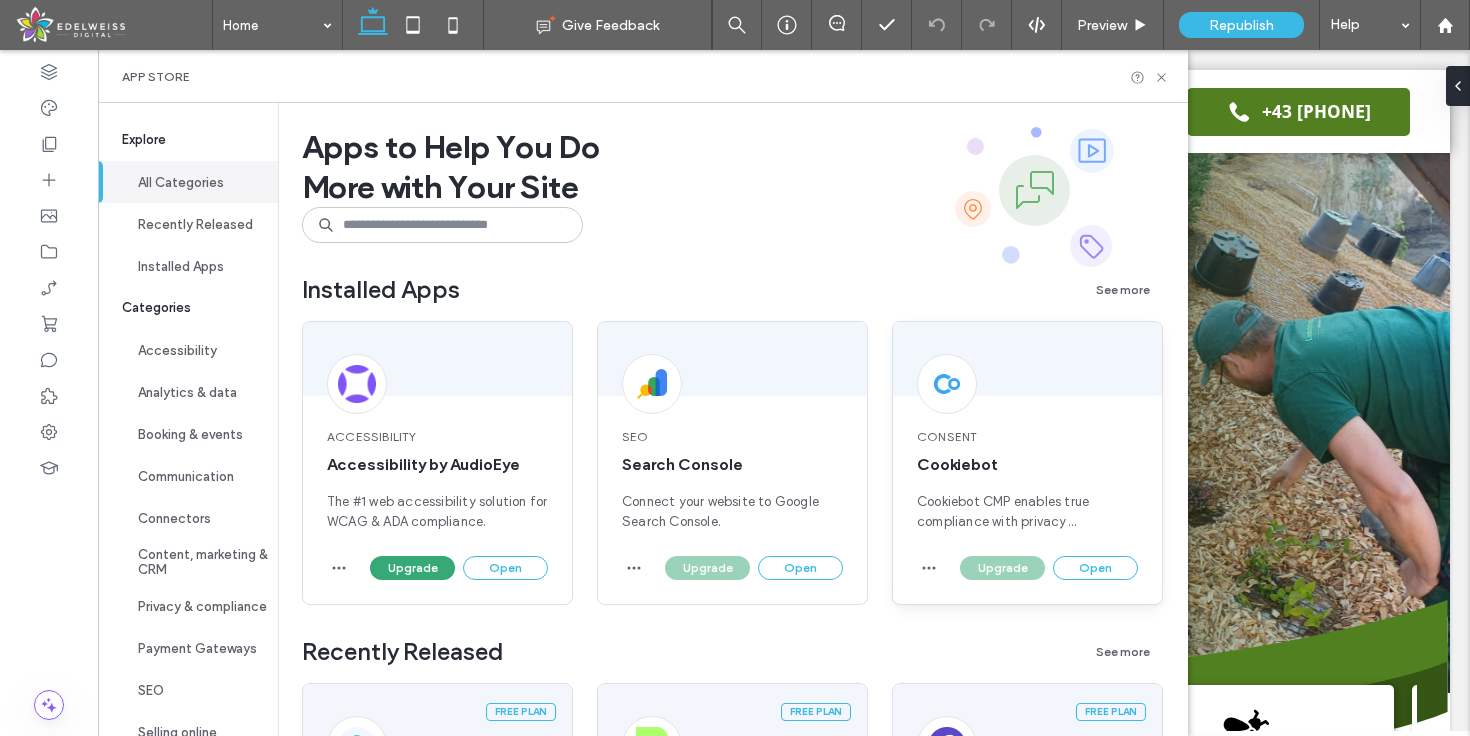 scroll, scrollTop: 0, scrollLeft: 0, axis: both 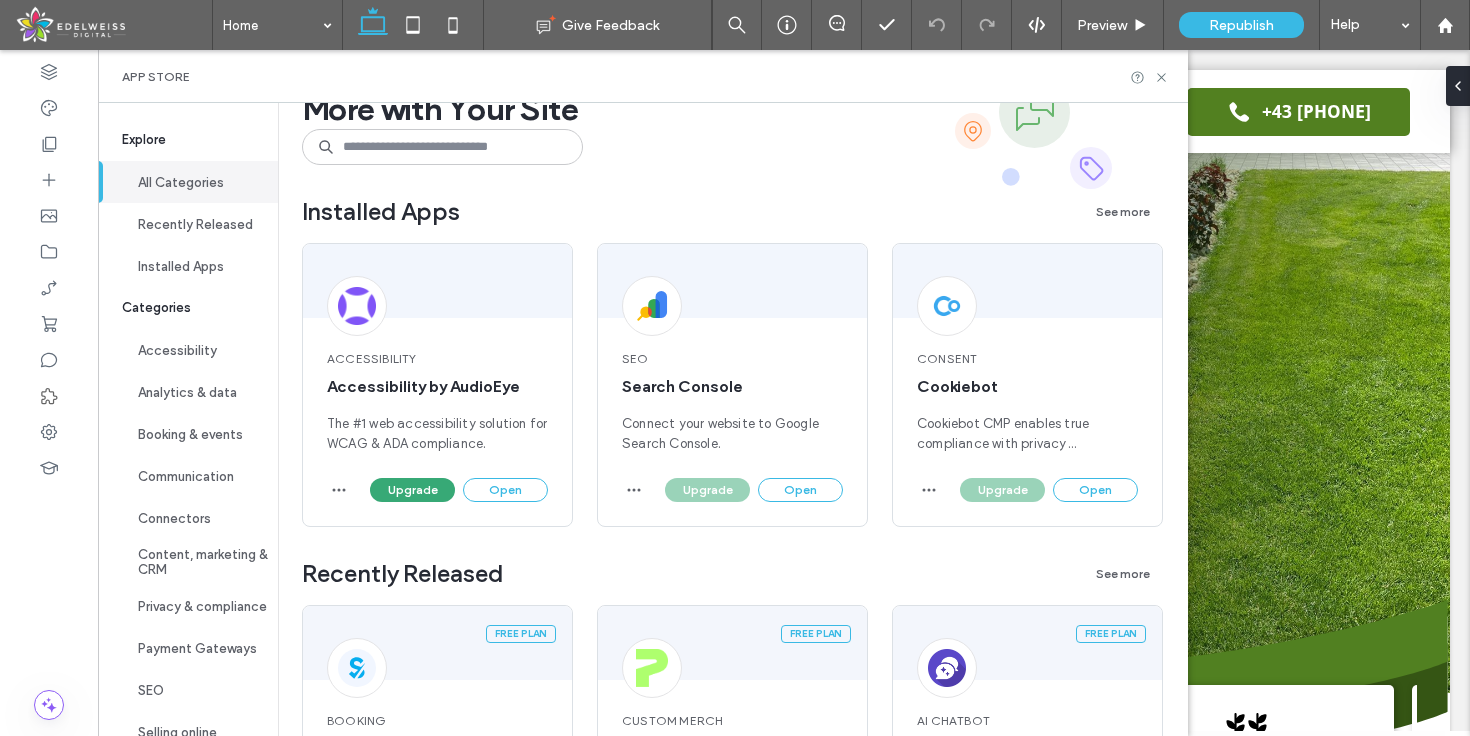 drag, startPoint x: 109, startPoint y: 25, endPoint x: 149, endPoint y: 23, distance: 40.04997 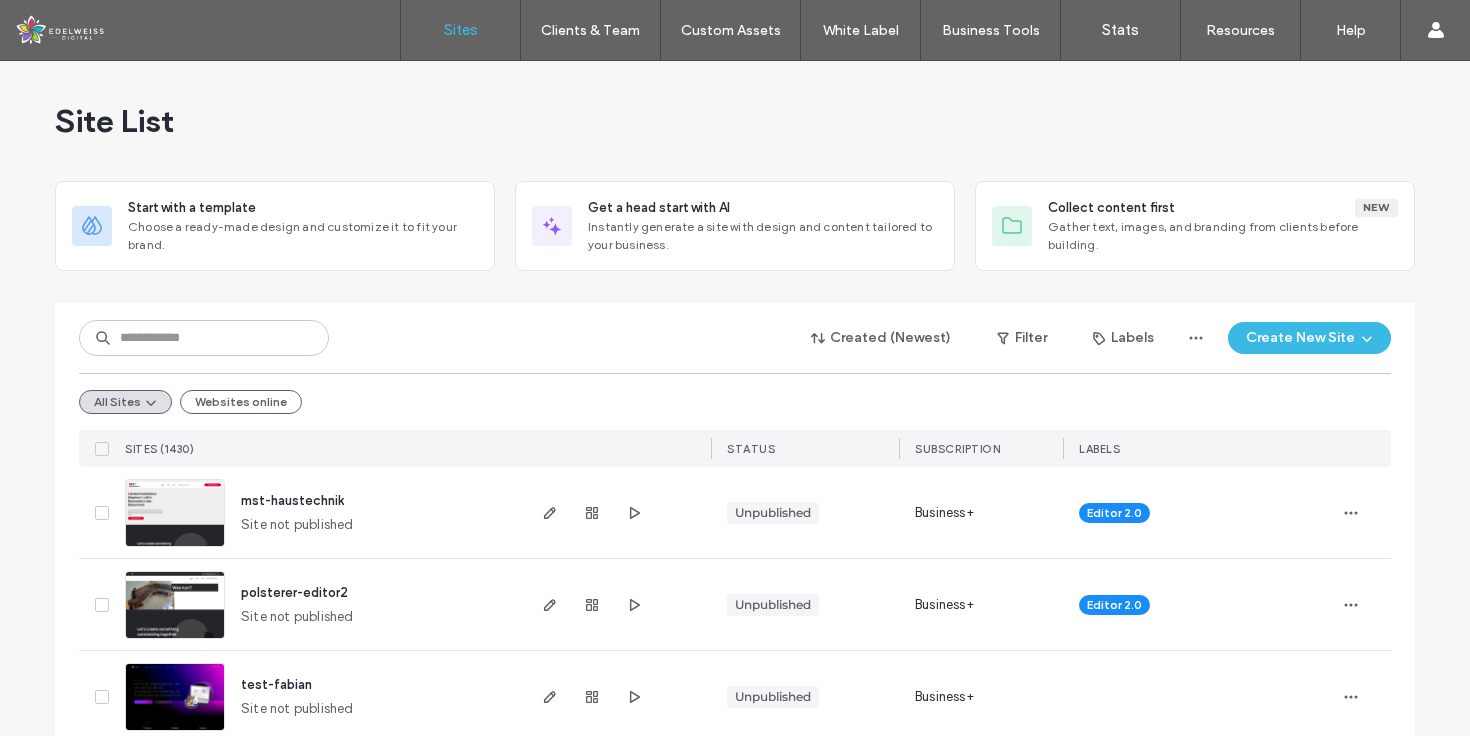 scroll, scrollTop: 0, scrollLeft: 0, axis: both 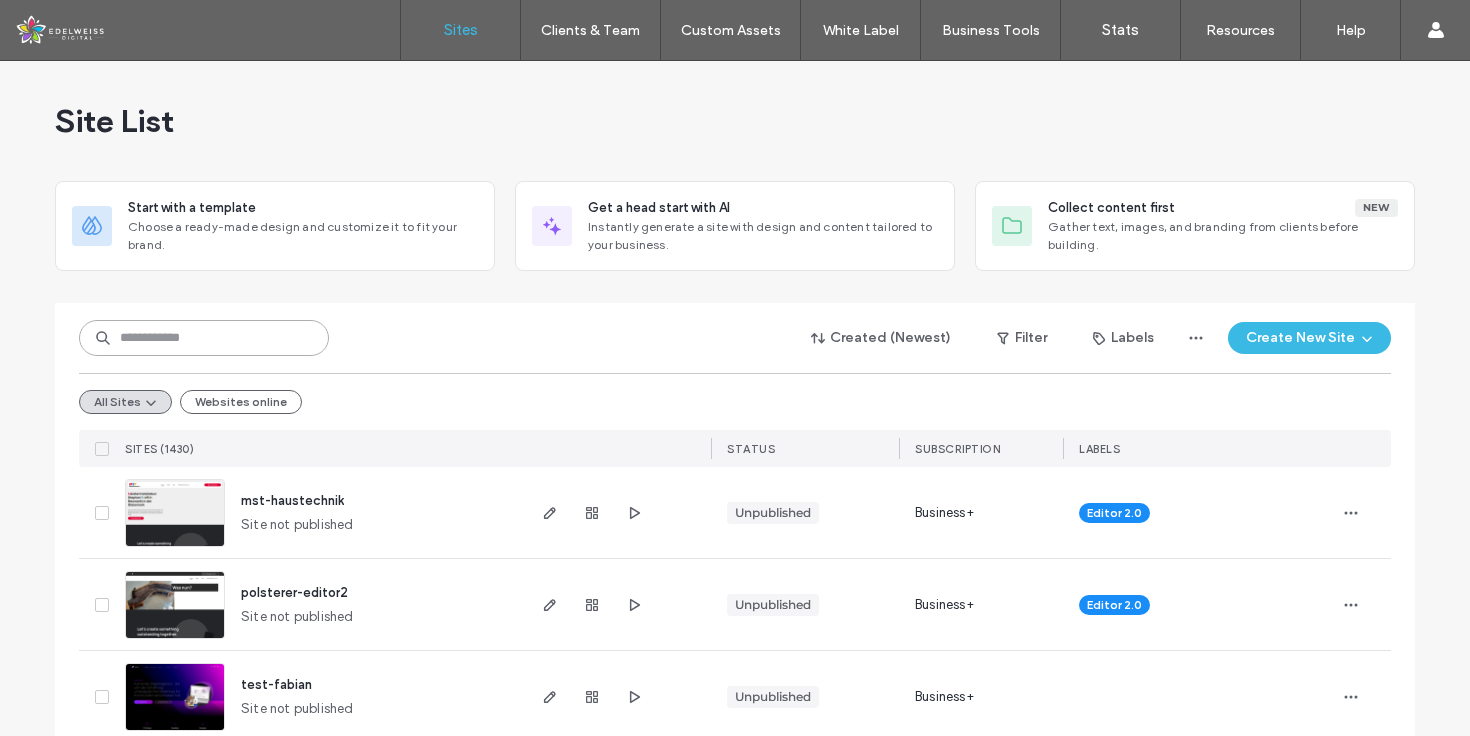click at bounding box center [204, 338] 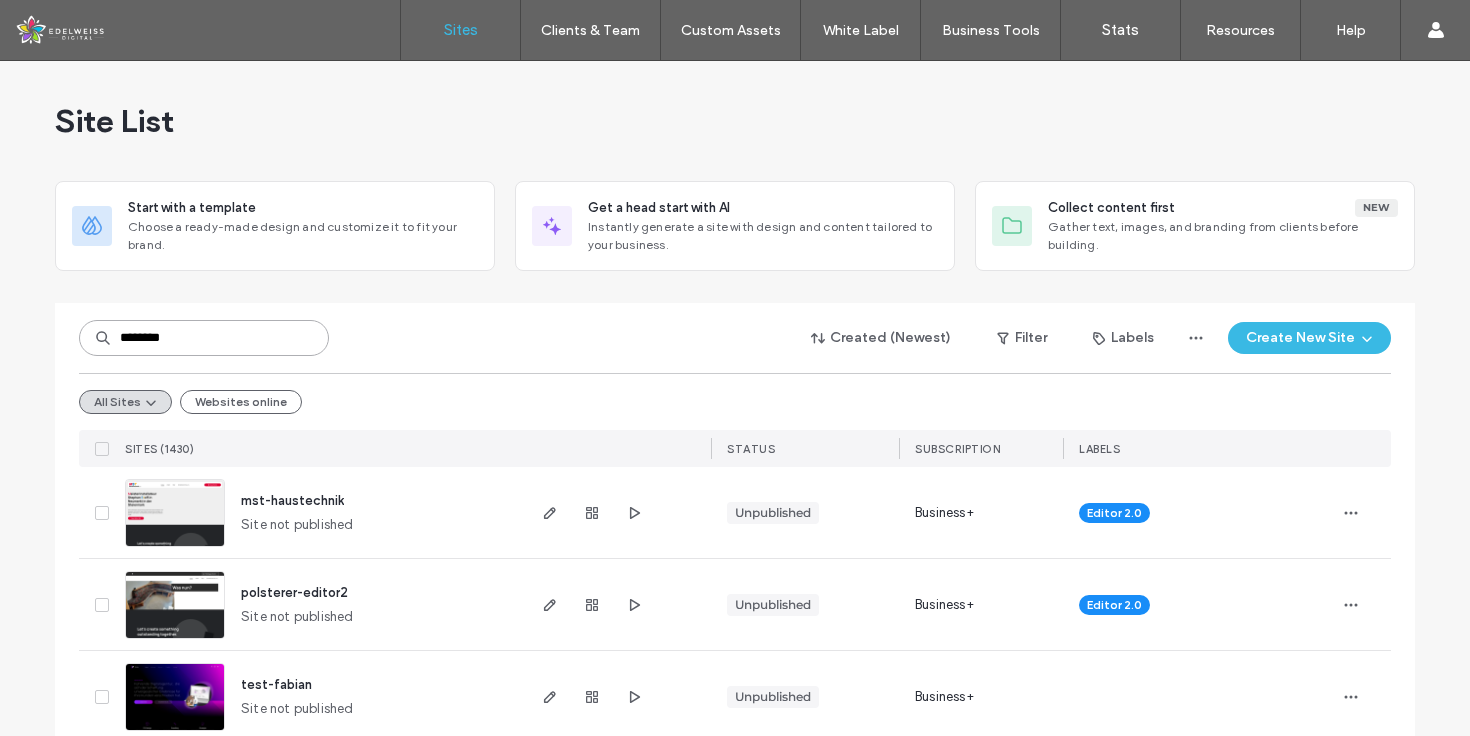 type on "********" 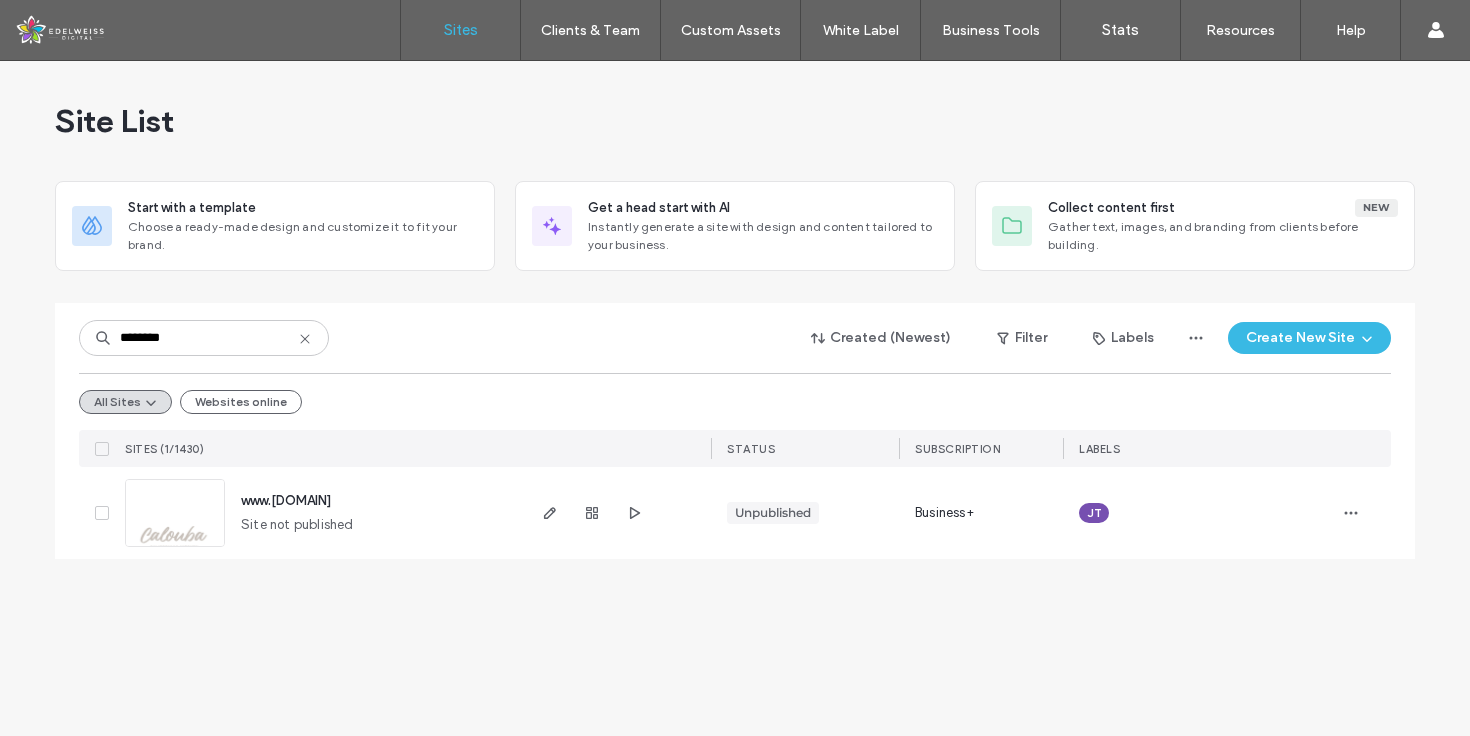 drag, startPoint x: 272, startPoint y: 496, endPoint x: 286, endPoint y: 484, distance: 18.439089 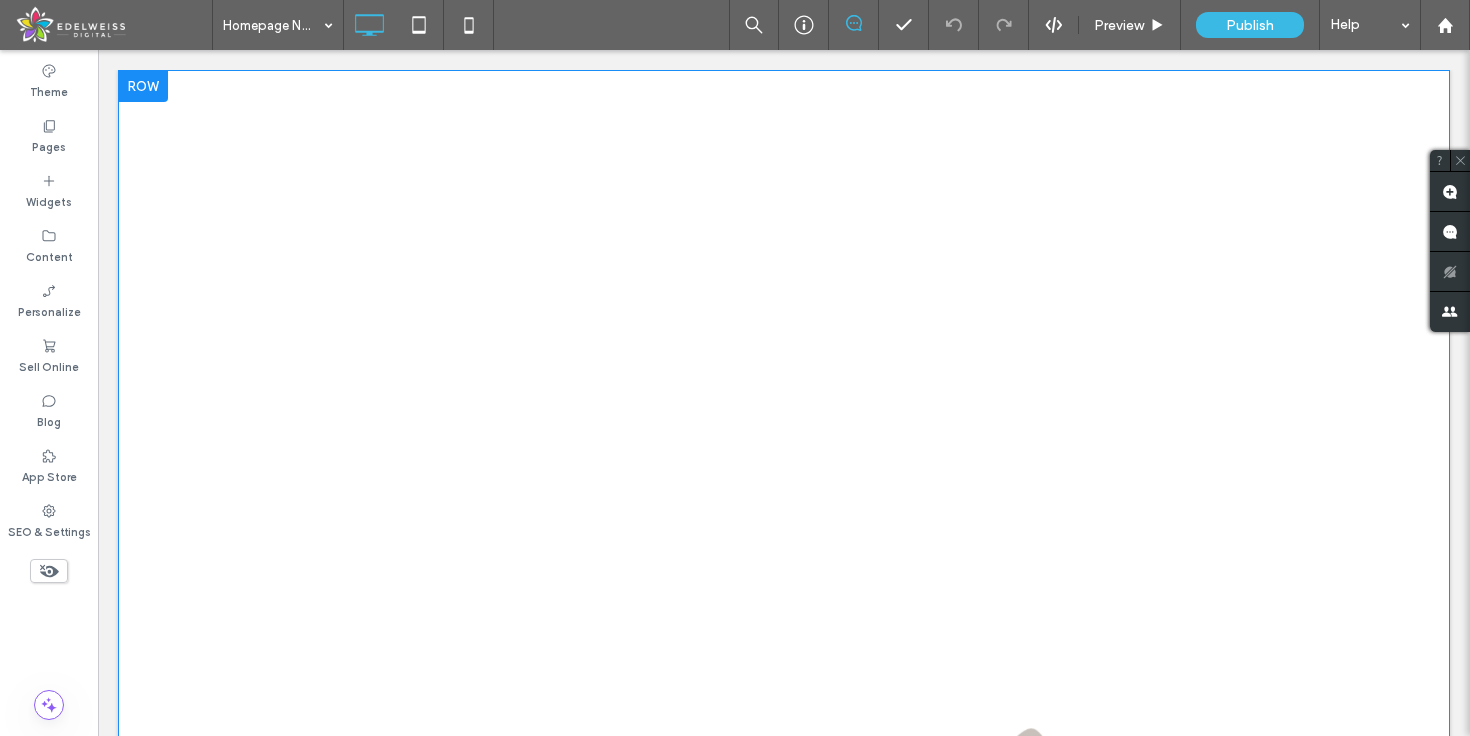 scroll, scrollTop: 0, scrollLeft: 0, axis: both 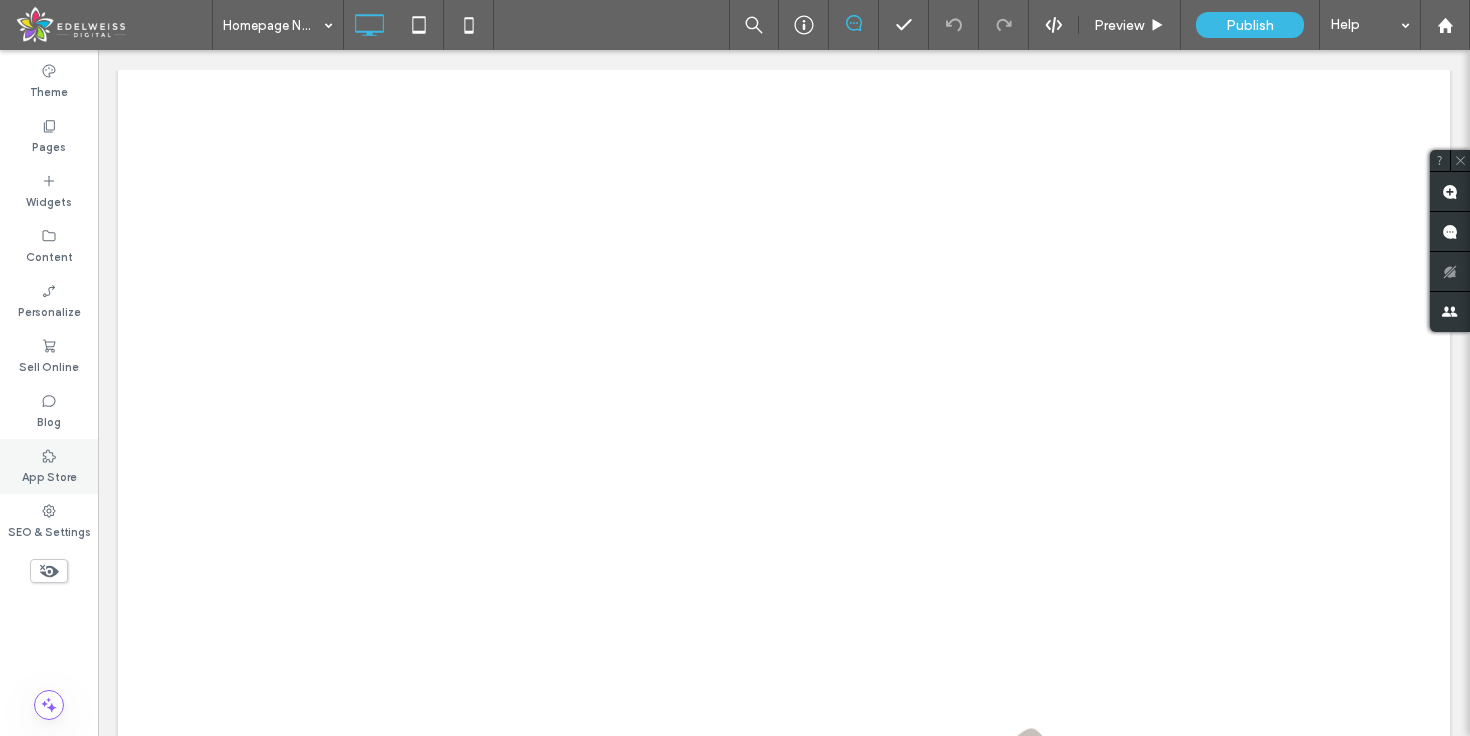 click on "App Store" at bounding box center [49, 475] 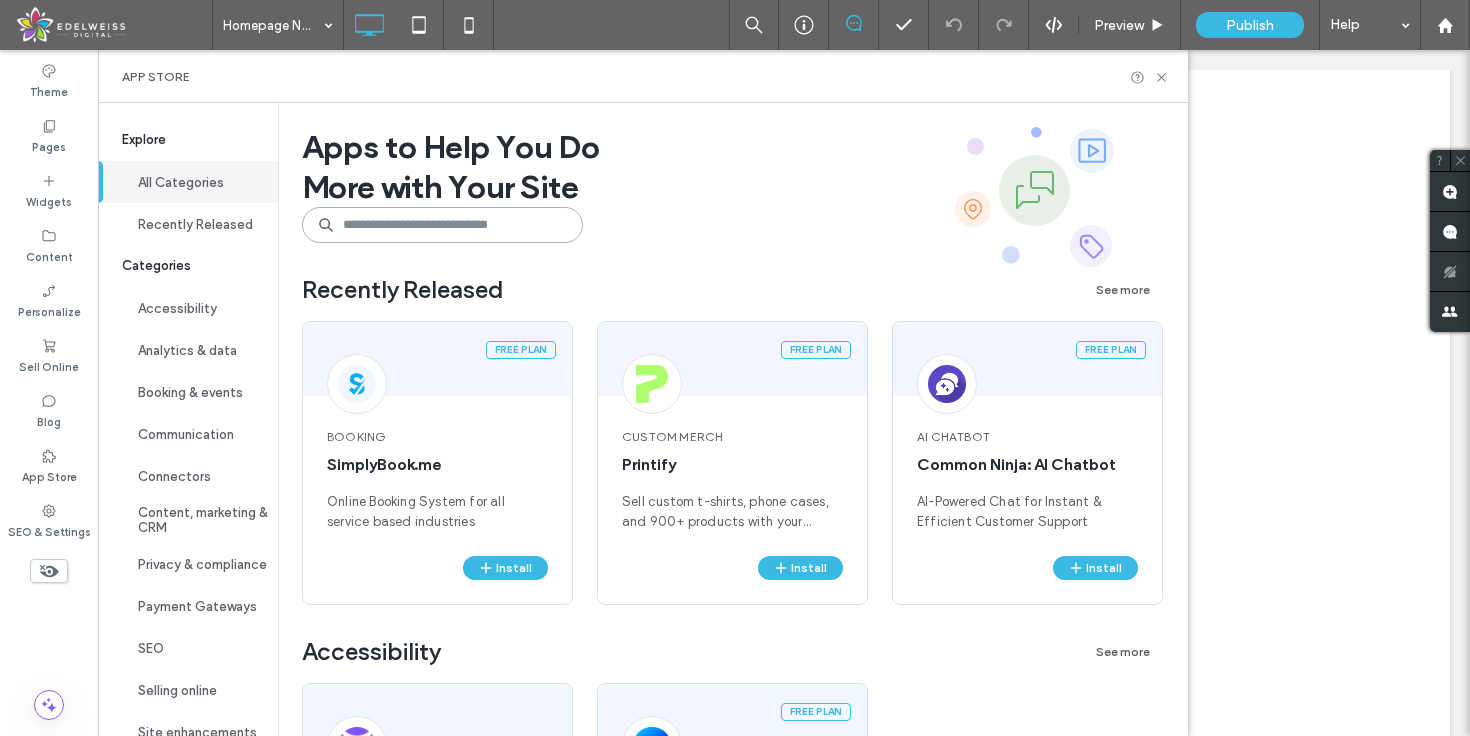 click at bounding box center [442, 225] 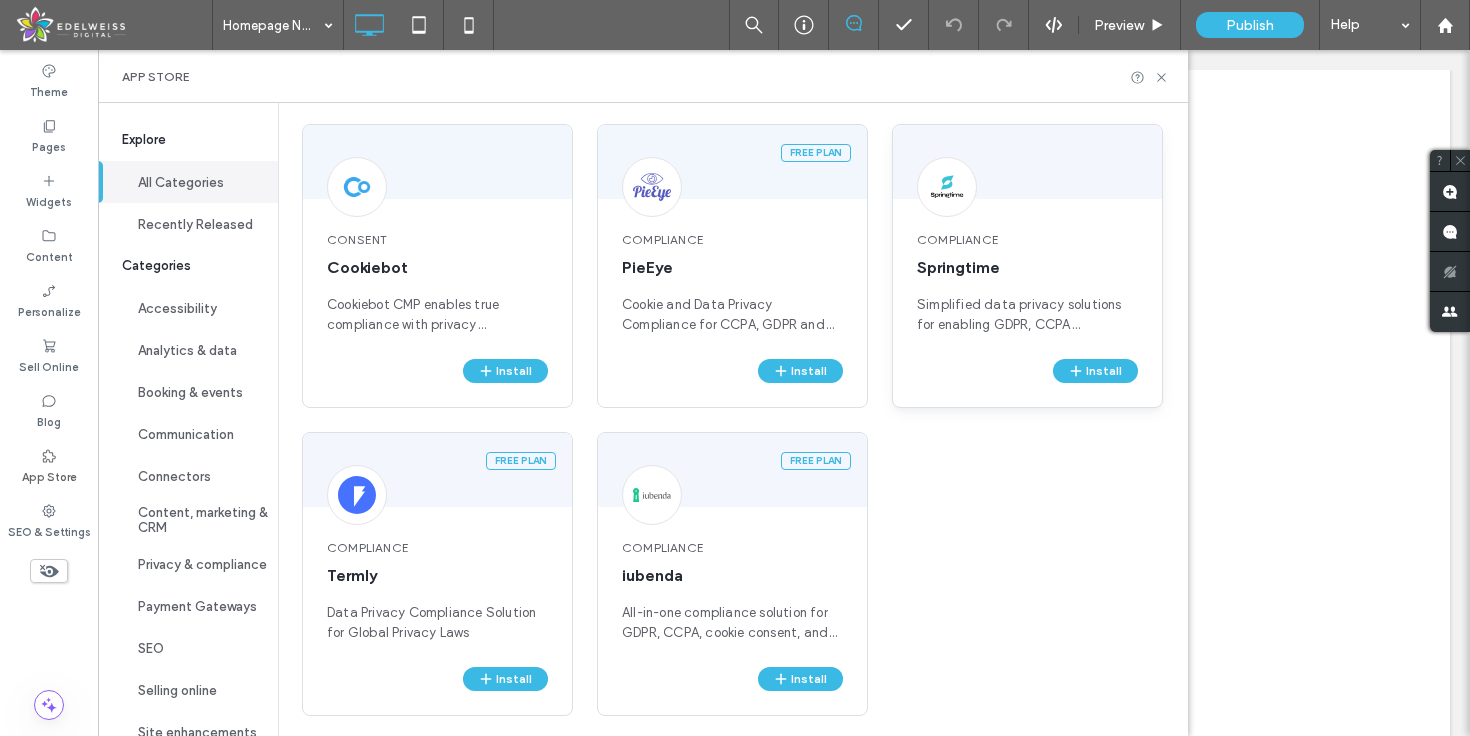 scroll, scrollTop: 0, scrollLeft: 0, axis: both 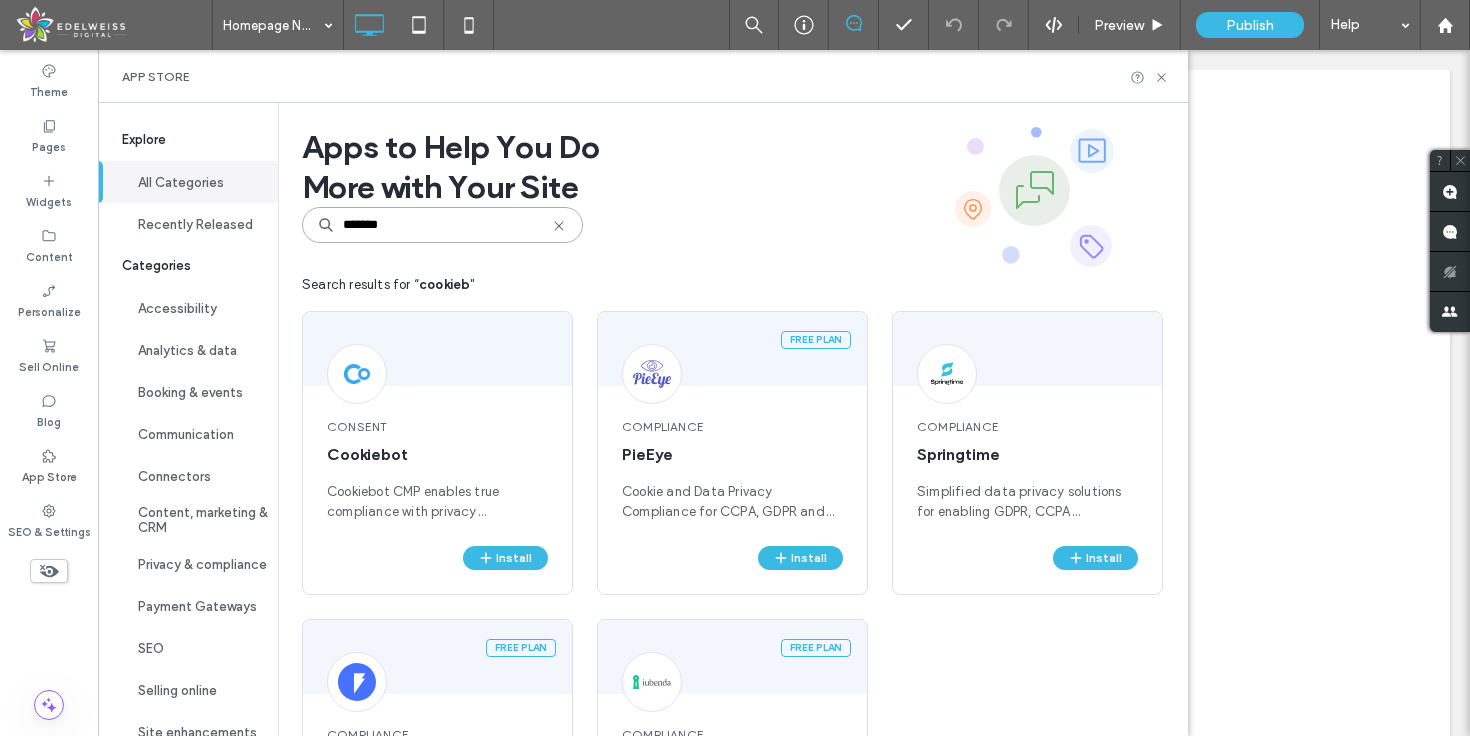 type on "*******" 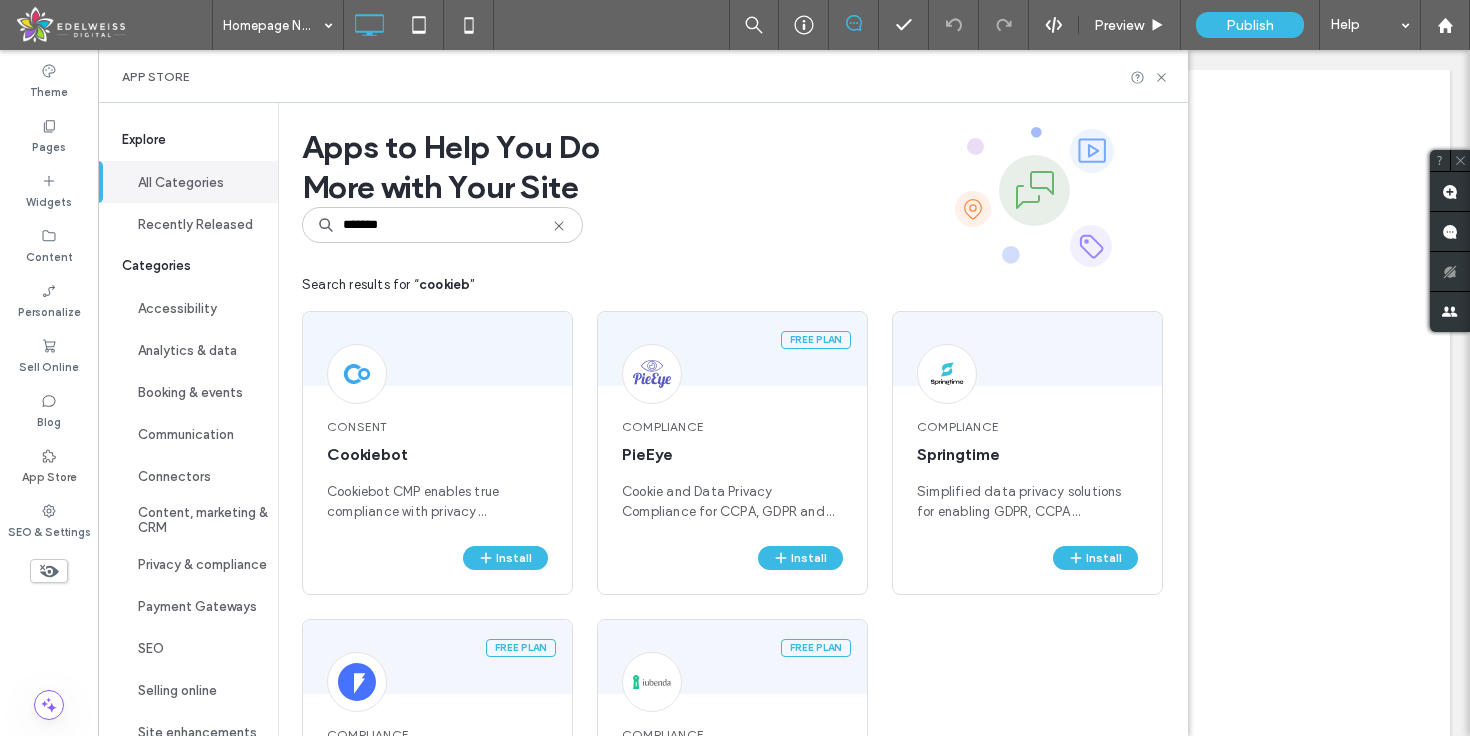click at bounding box center (113, 25) 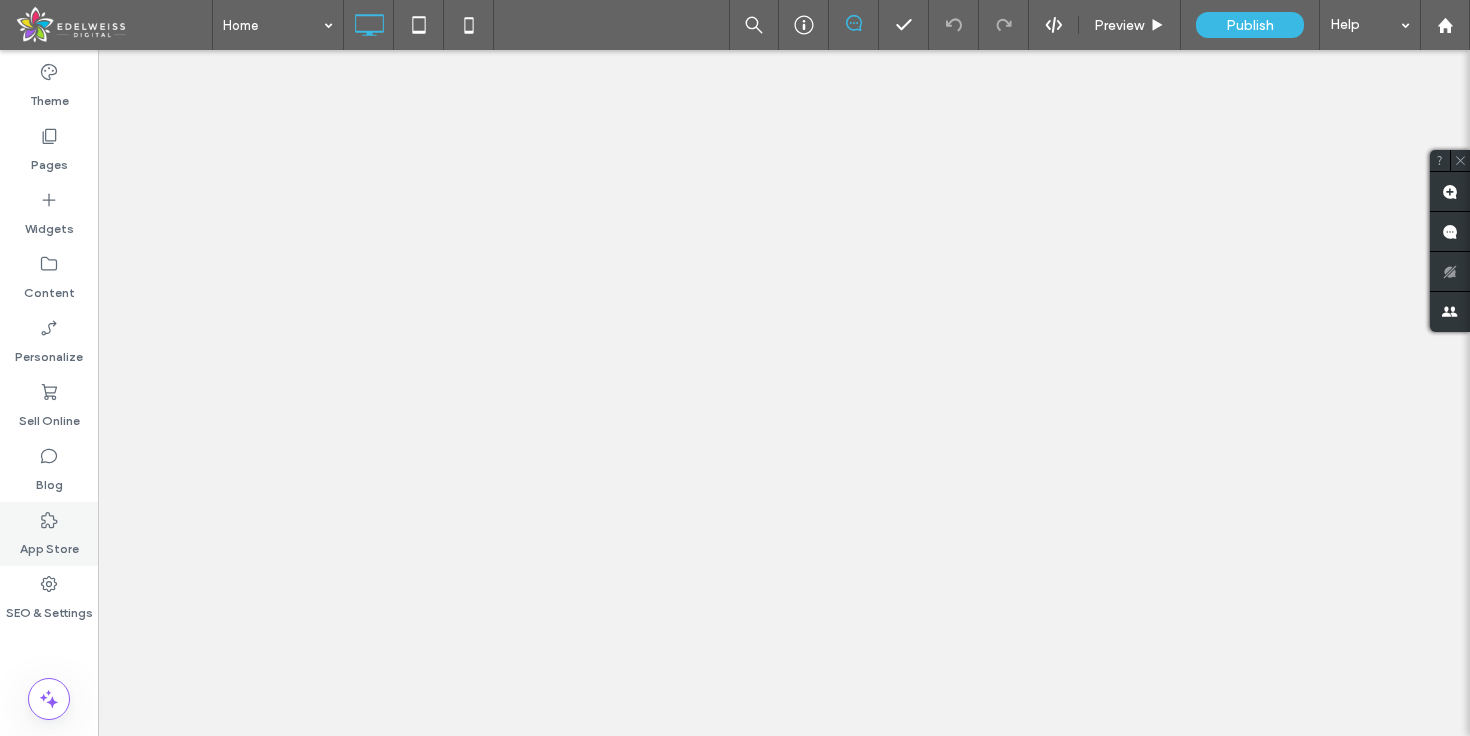 click on "App Store" at bounding box center (49, 544) 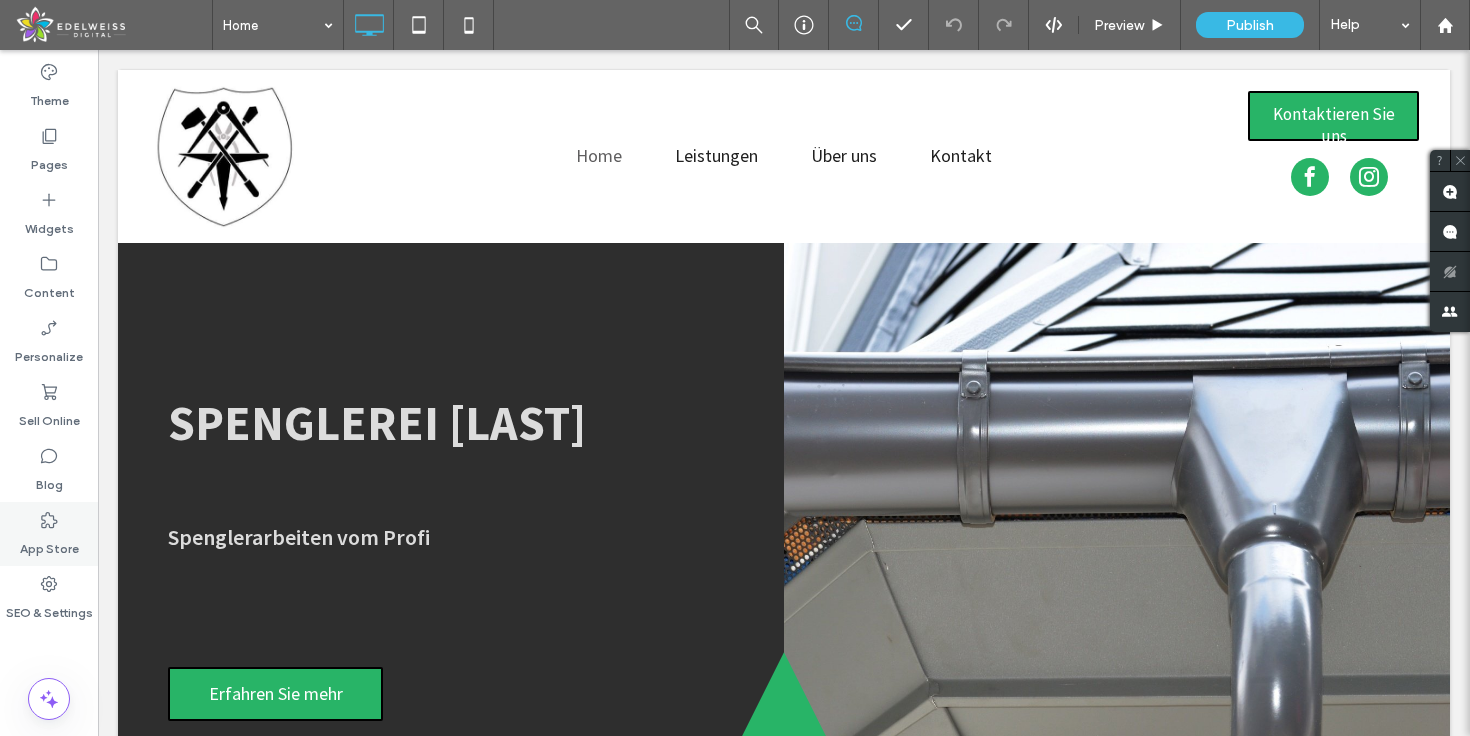 scroll, scrollTop: 0, scrollLeft: 0, axis: both 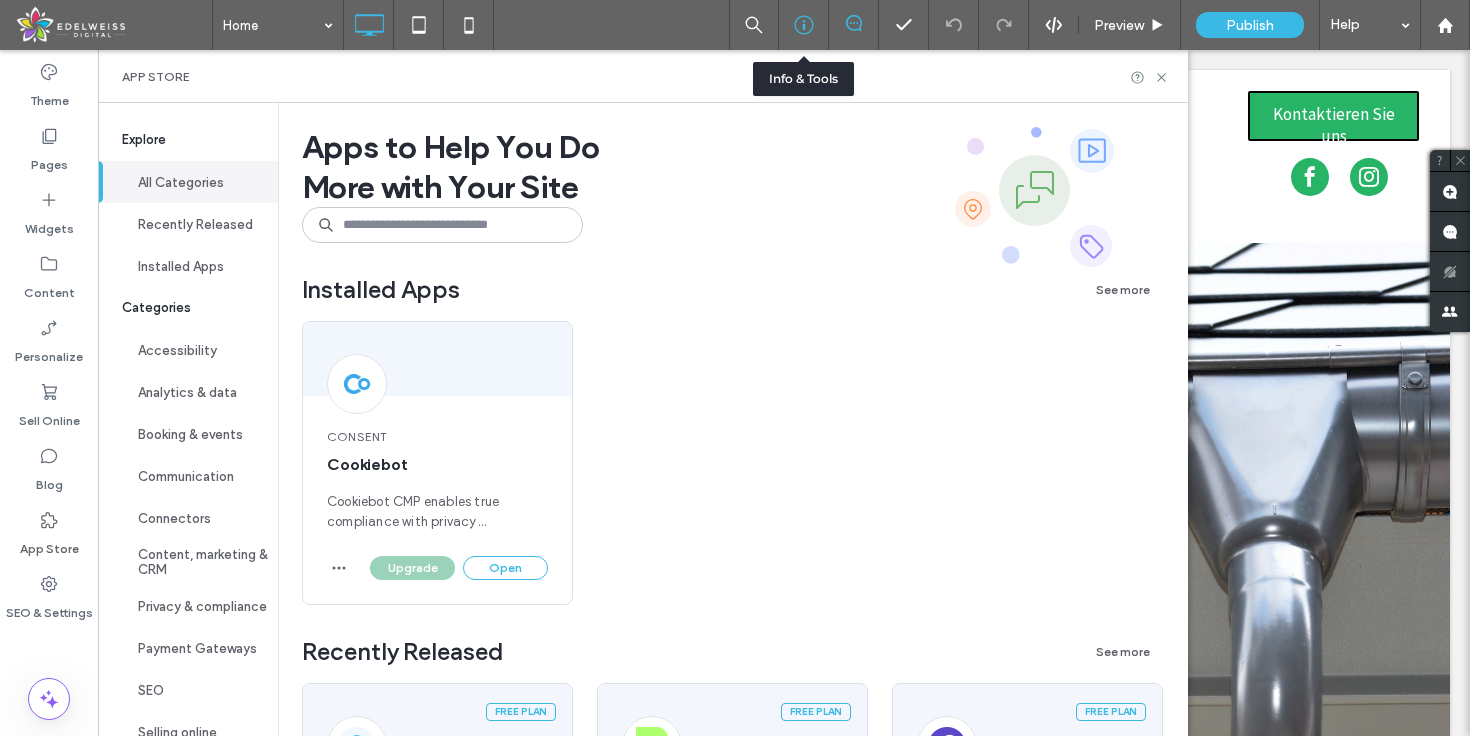click at bounding box center [804, 25] 